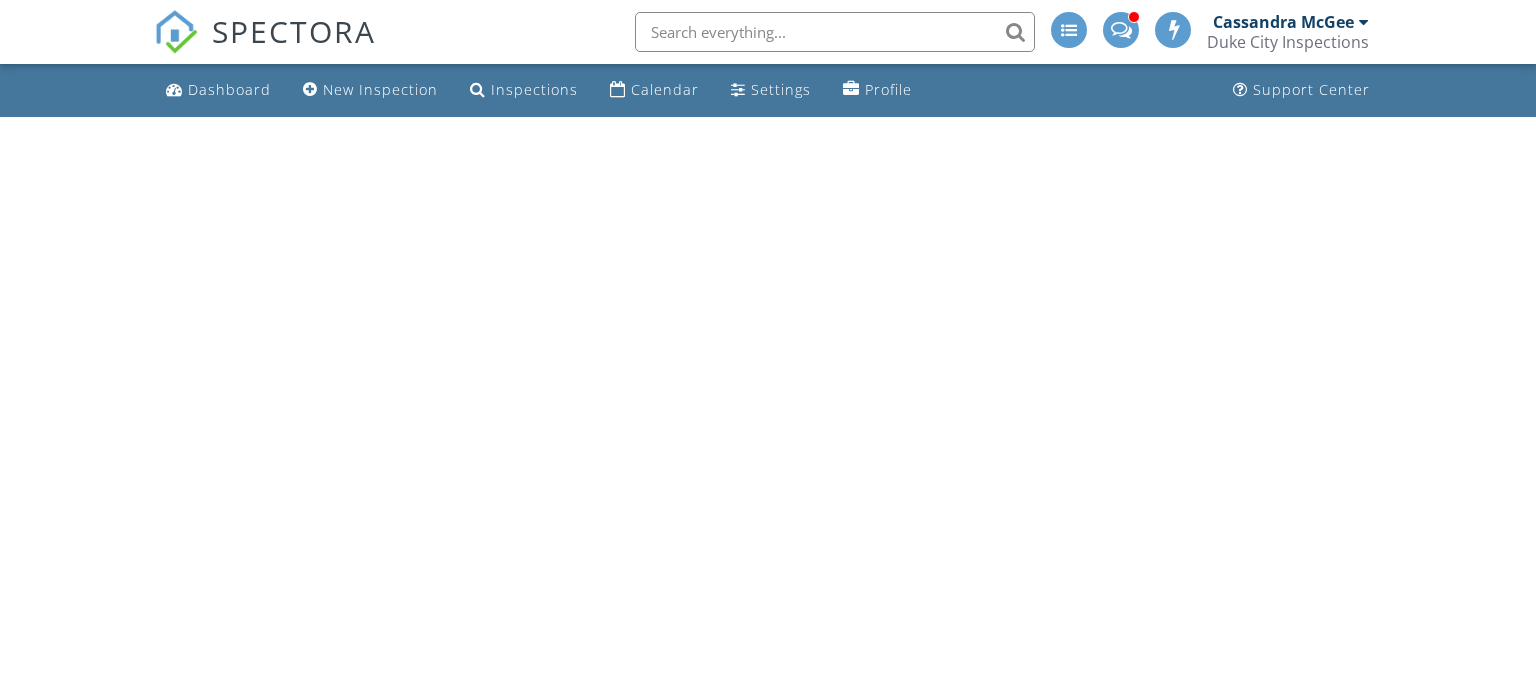 scroll, scrollTop: 0, scrollLeft: 0, axis: both 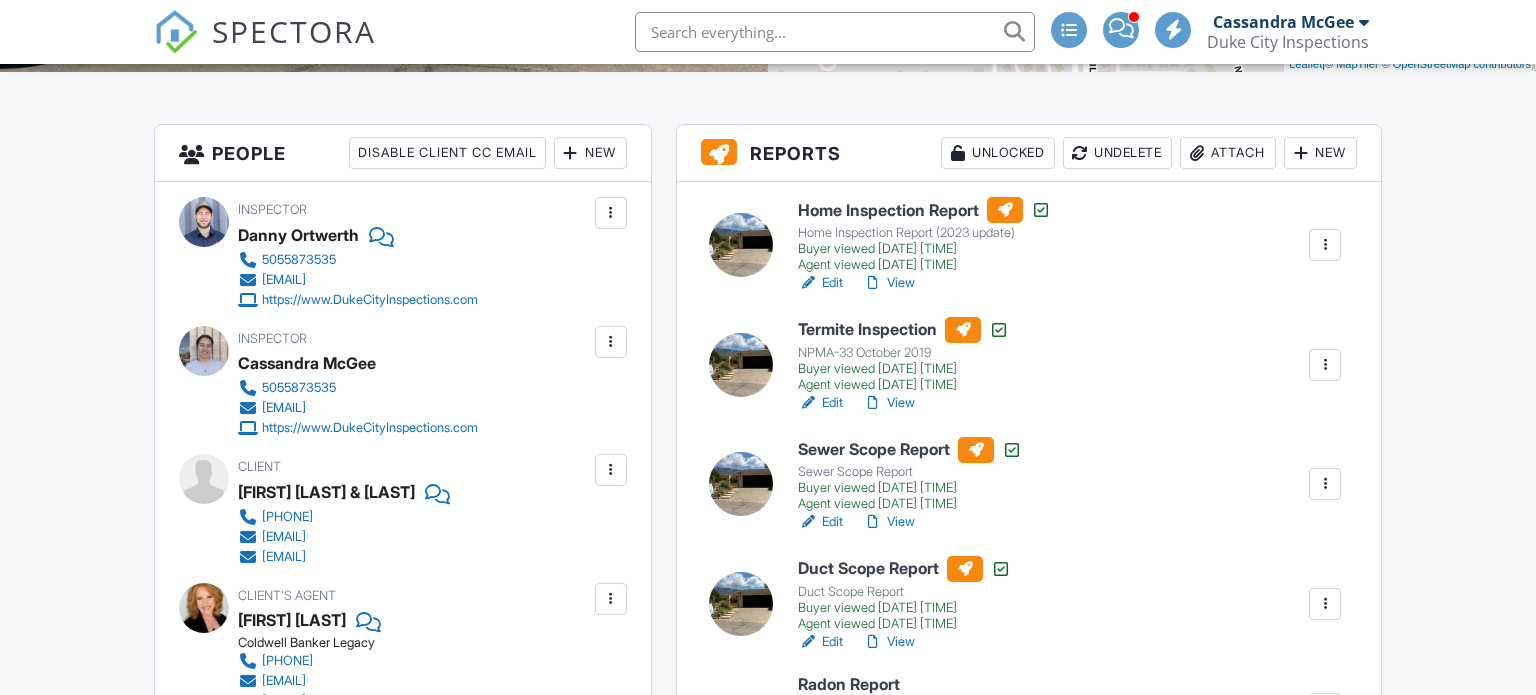 click on "Attach" at bounding box center [1228, 153] 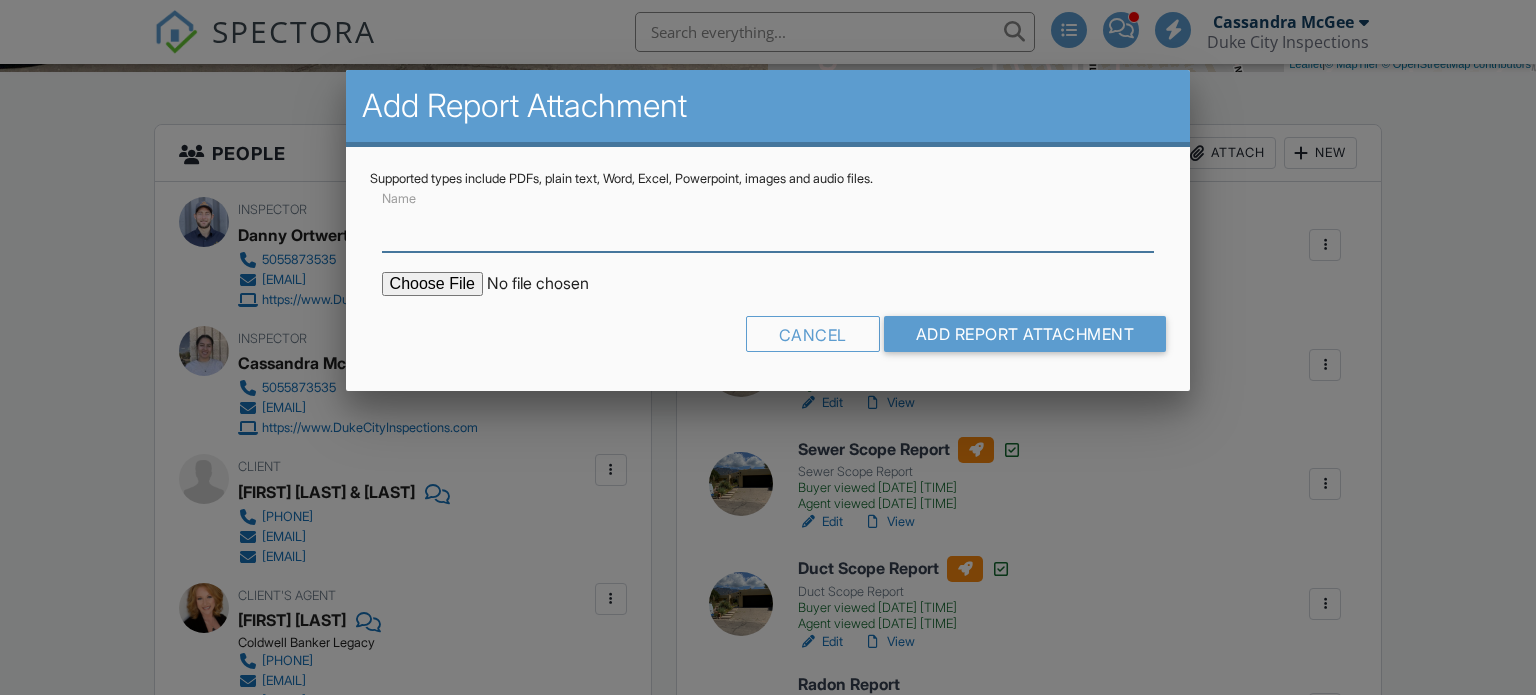 scroll, scrollTop: 0, scrollLeft: 0, axis: both 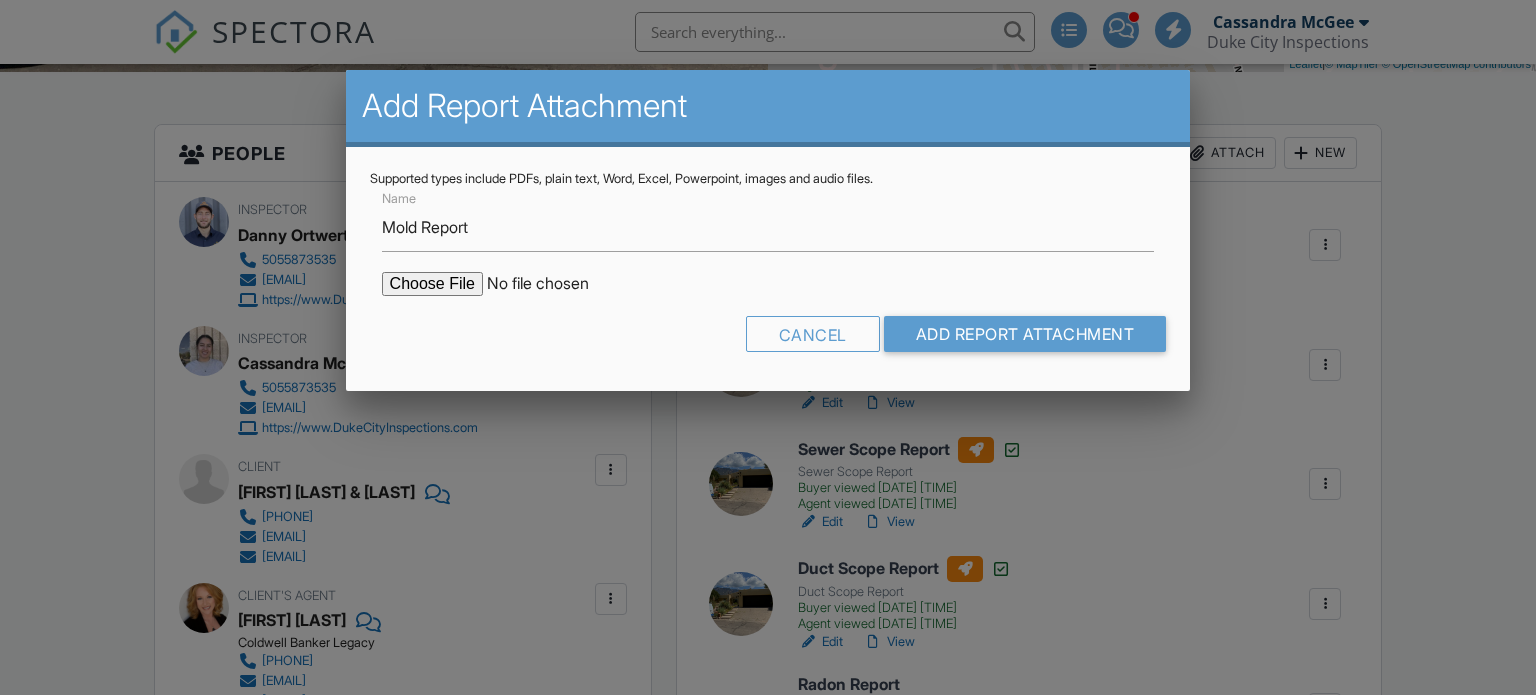 click at bounding box center (552, 284) 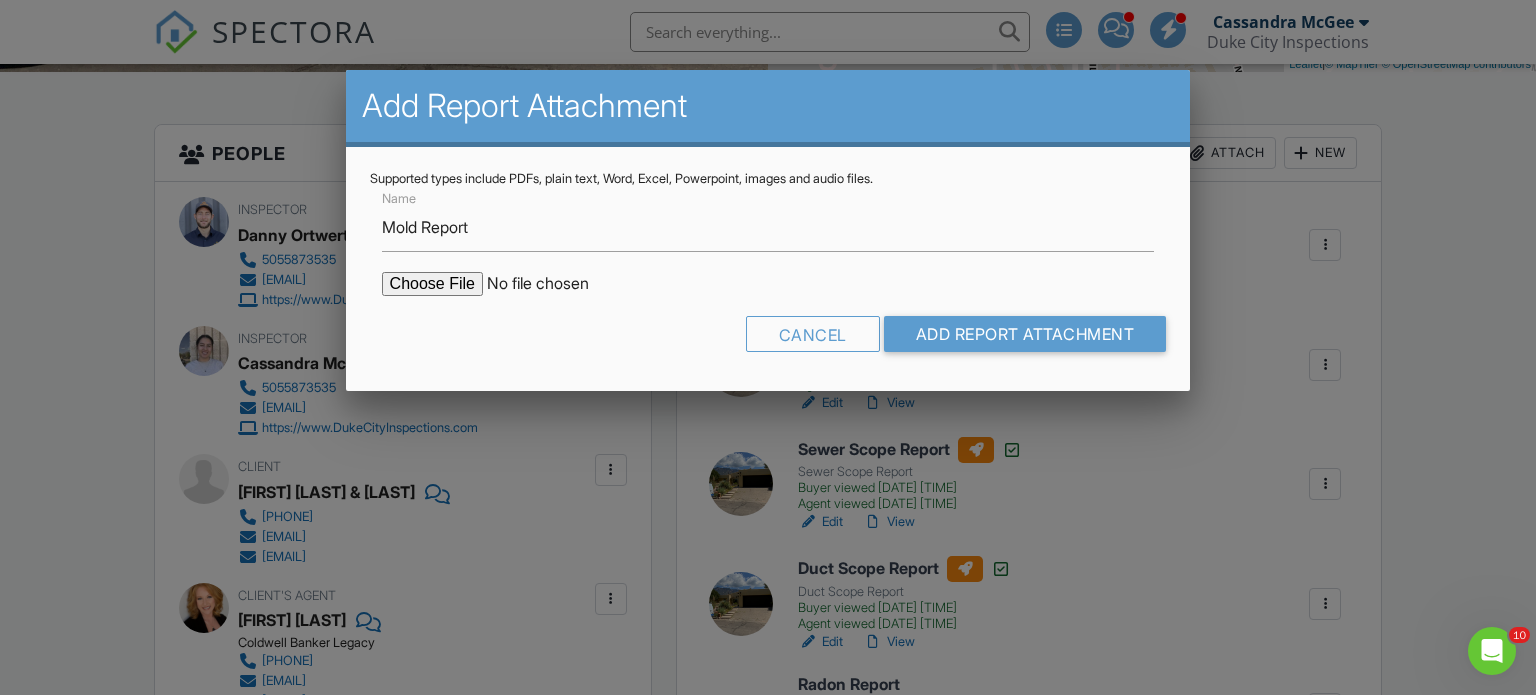 scroll, scrollTop: 0, scrollLeft: 0, axis: both 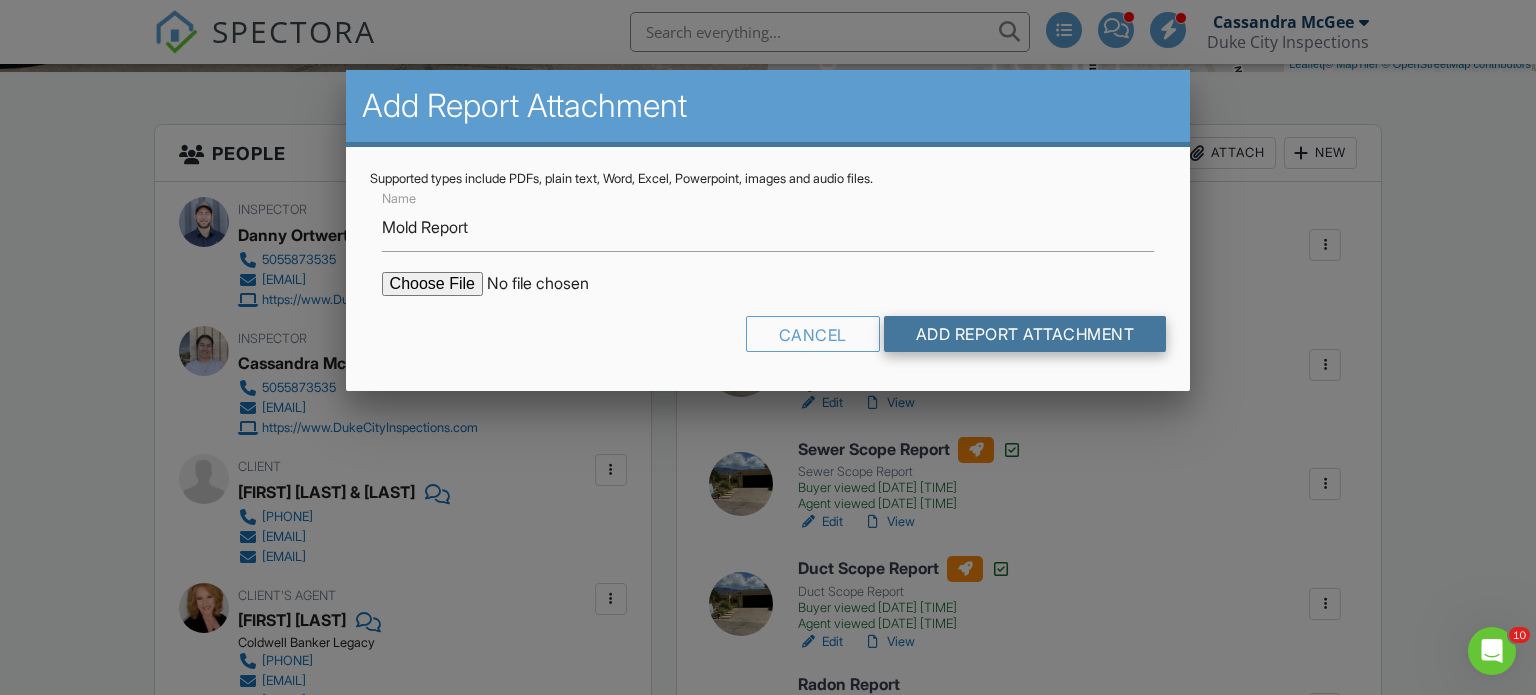click on "Add Report Attachment" at bounding box center [1025, 334] 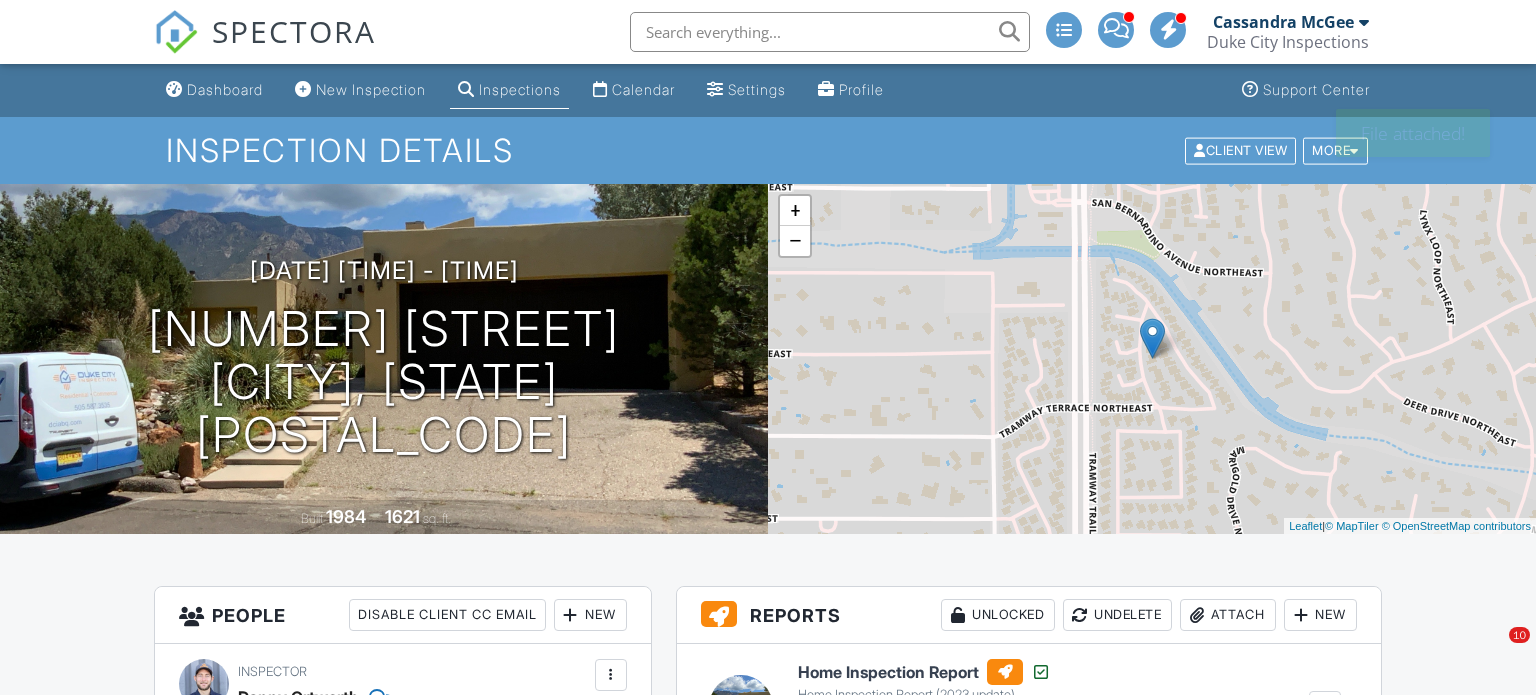 scroll, scrollTop: 0, scrollLeft: 0, axis: both 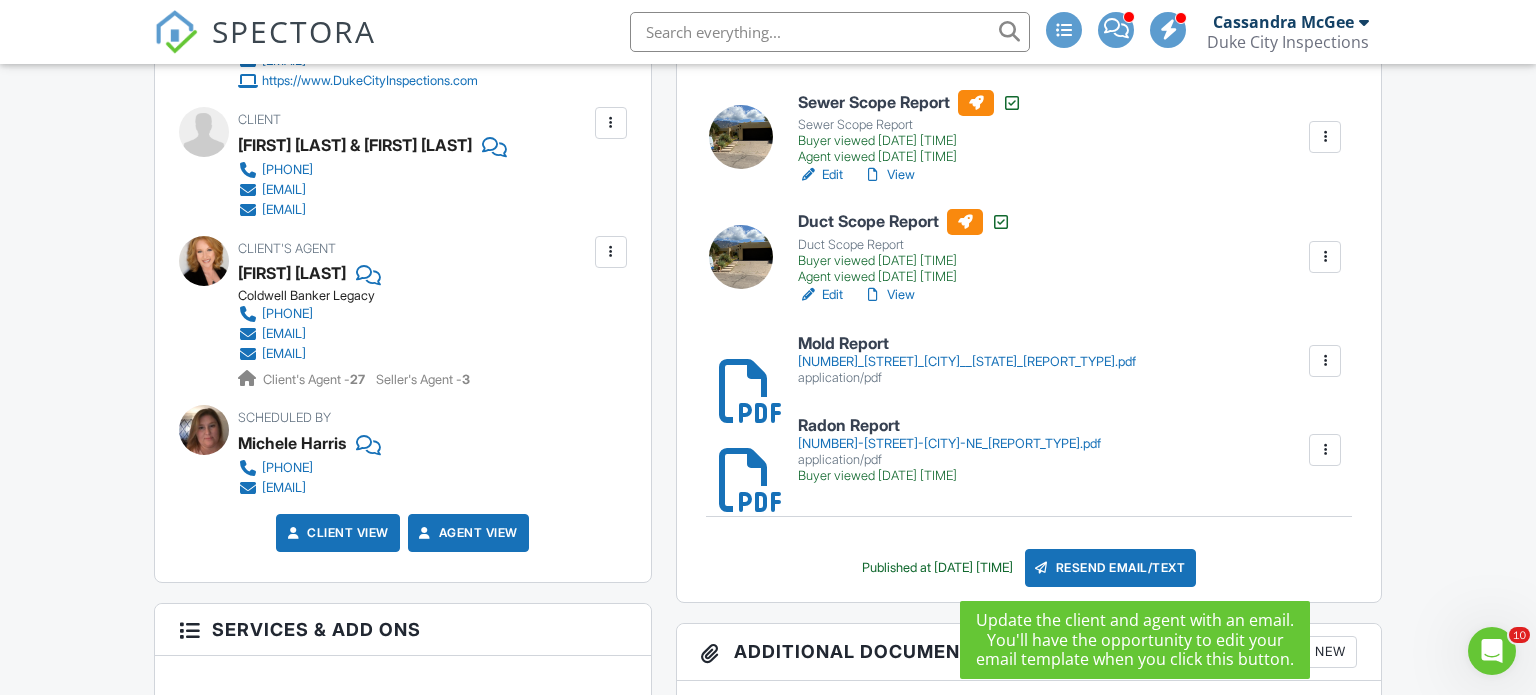 click on "Resend Email/Text" at bounding box center [1111, 568] 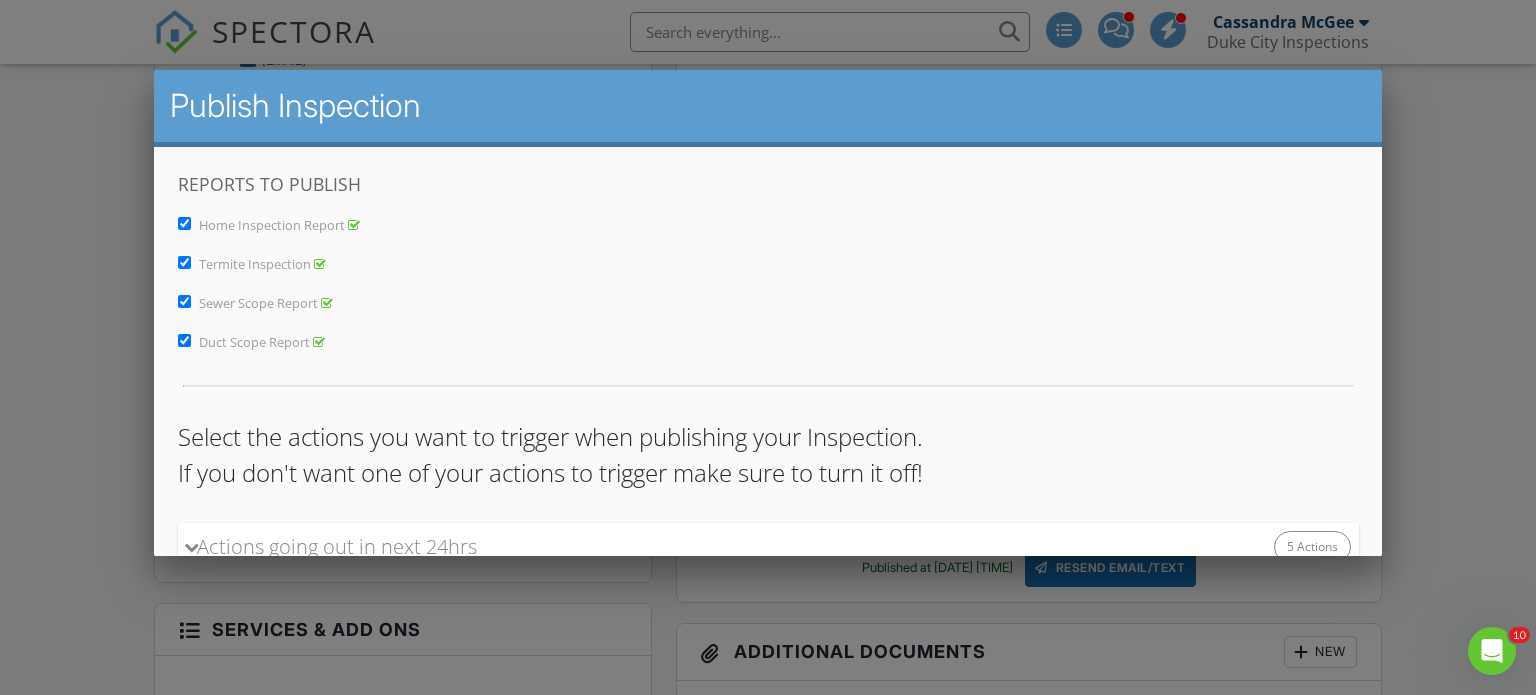 scroll, scrollTop: 568, scrollLeft: 0, axis: vertical 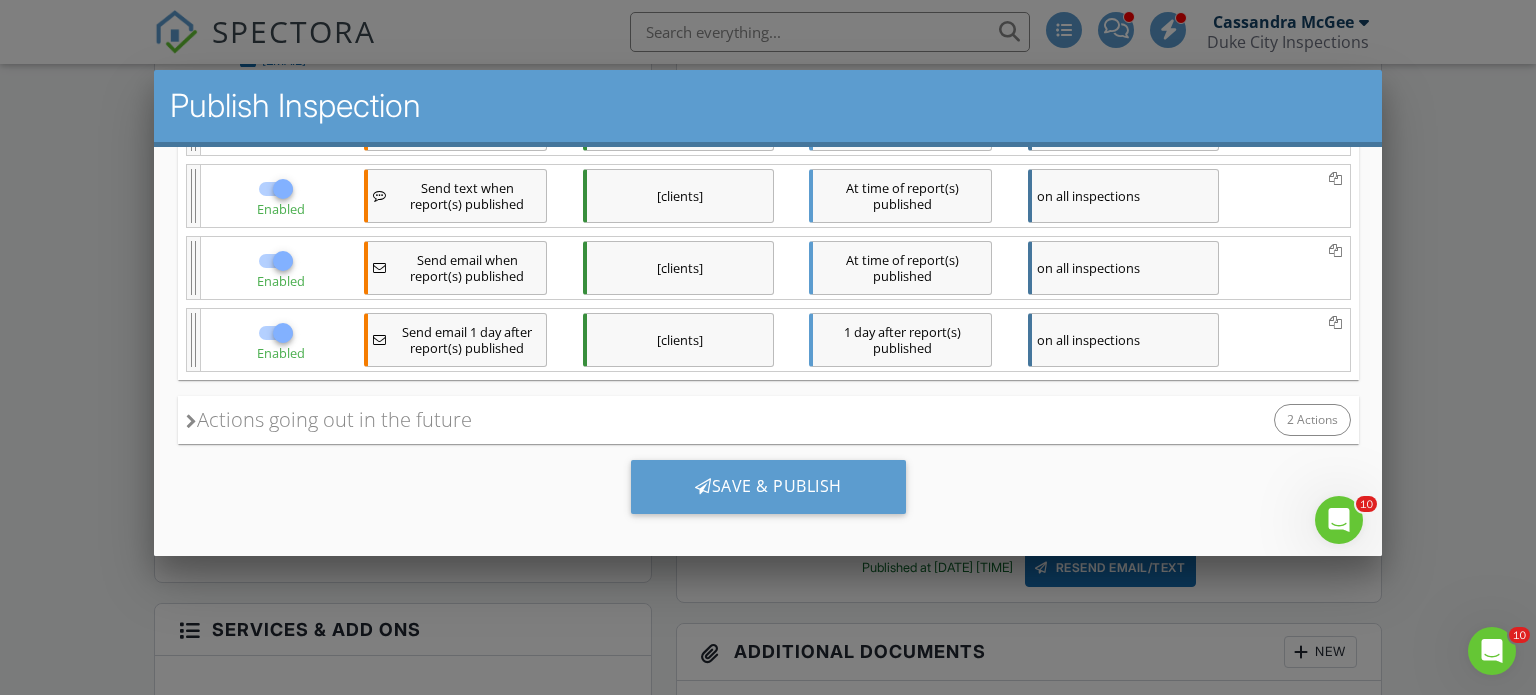 click at bounding box center [282, 332] 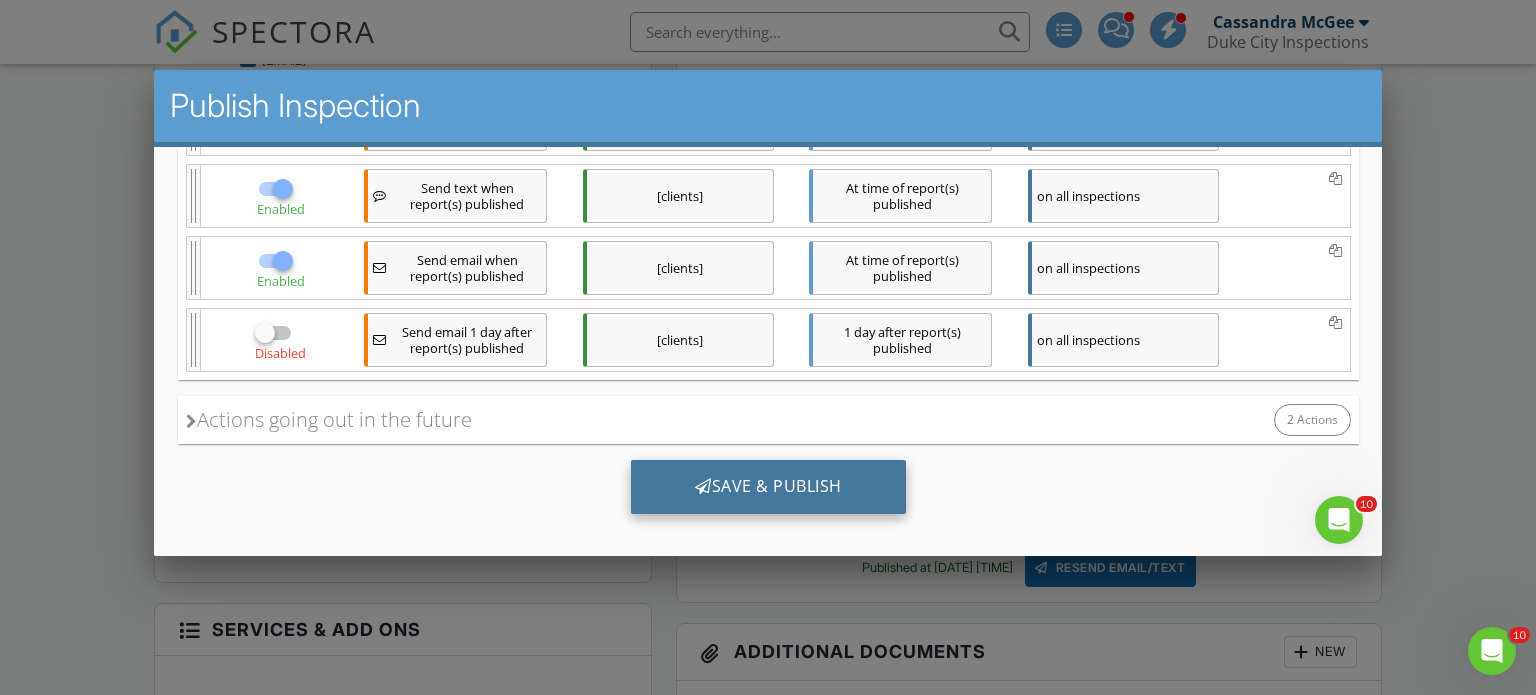 click on "Save & Publish" at bounding box center [767, 486] 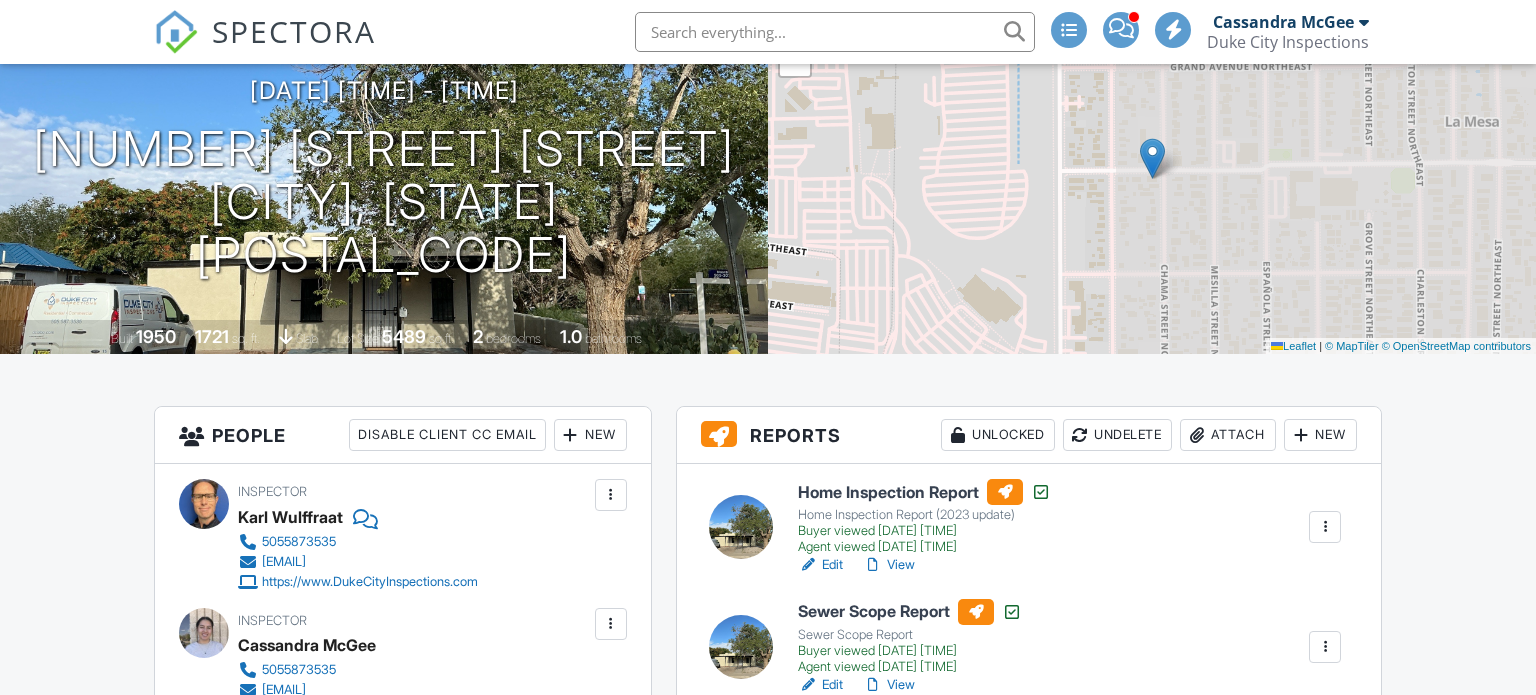 scroll, scrollTop: 295, scrollLeft: 0, axis: vertical 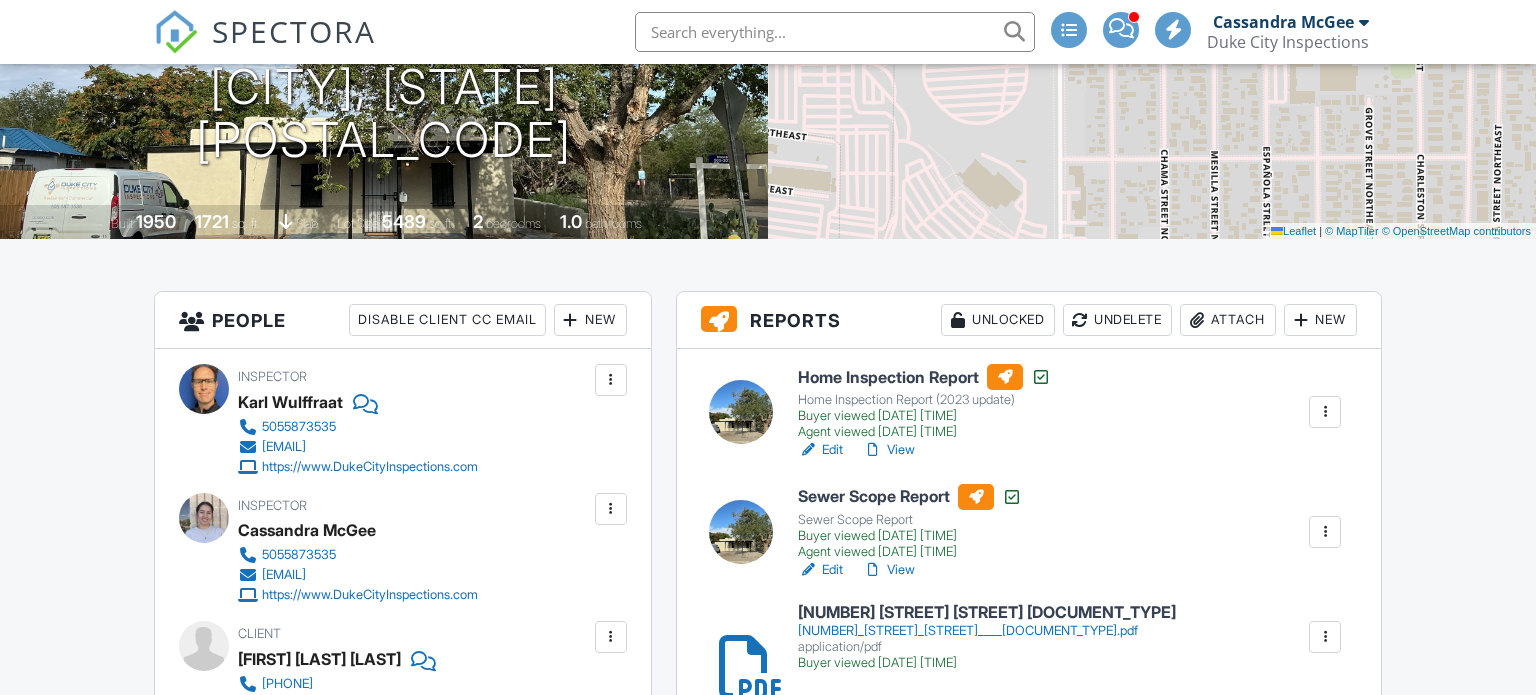 click on "Attach" at bounding box center [1228, 320] 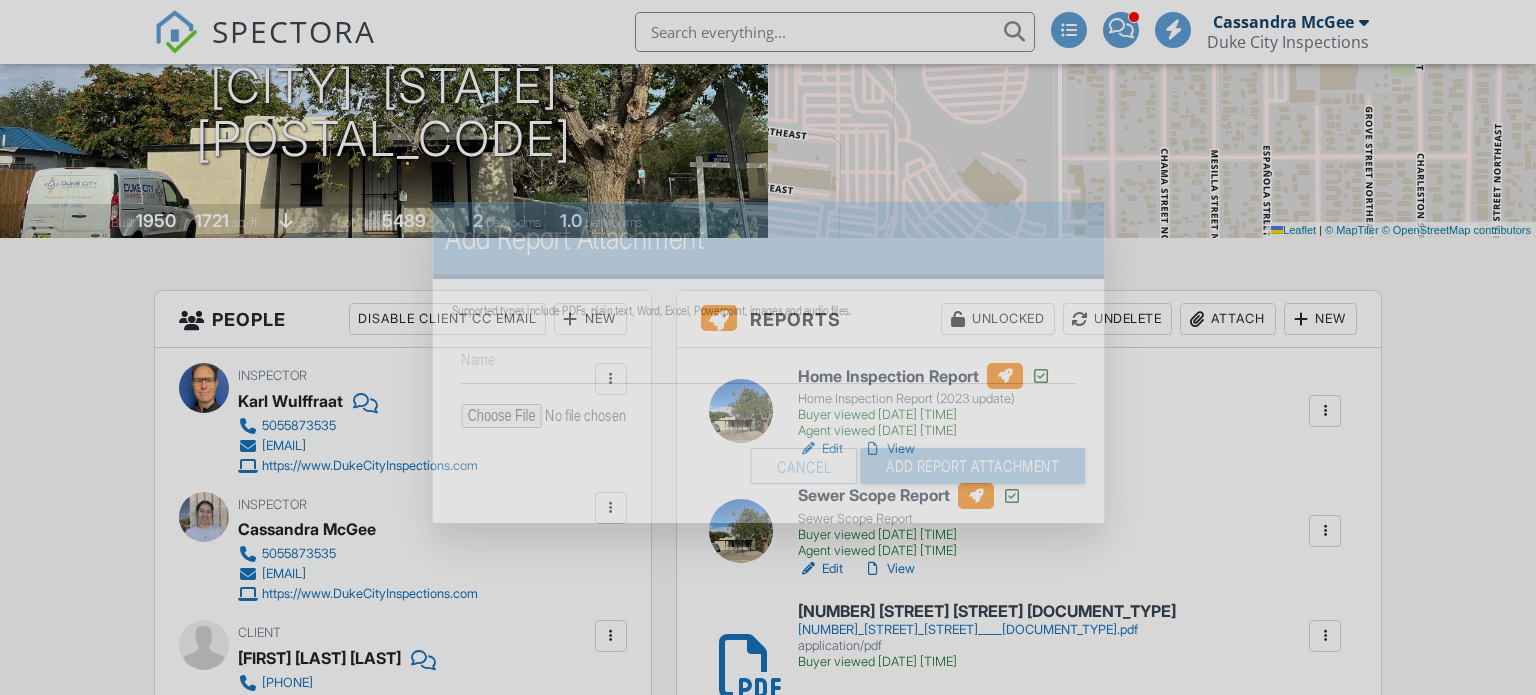 scroll, scrollTop: 0, scrollLeft: 0, axis: both 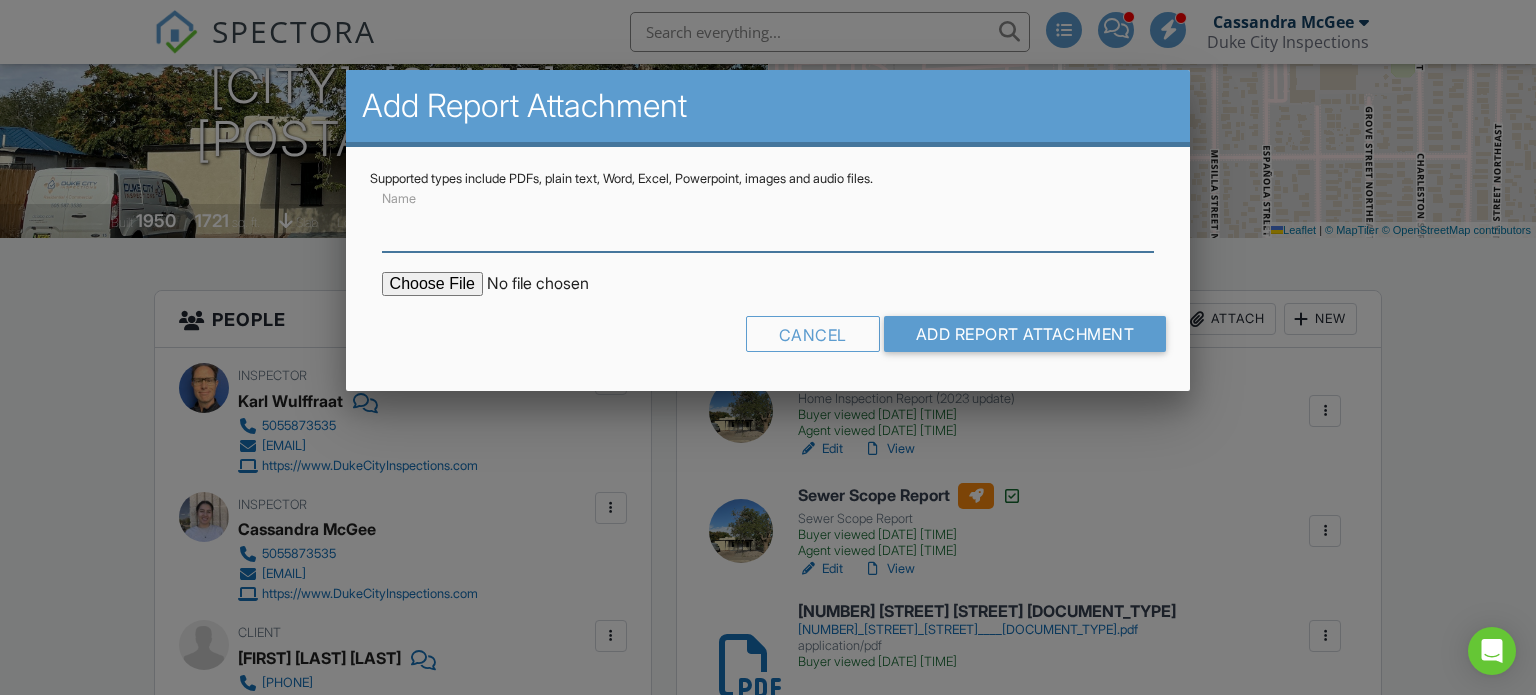 click on "Name" at bounding box center [768, 227] 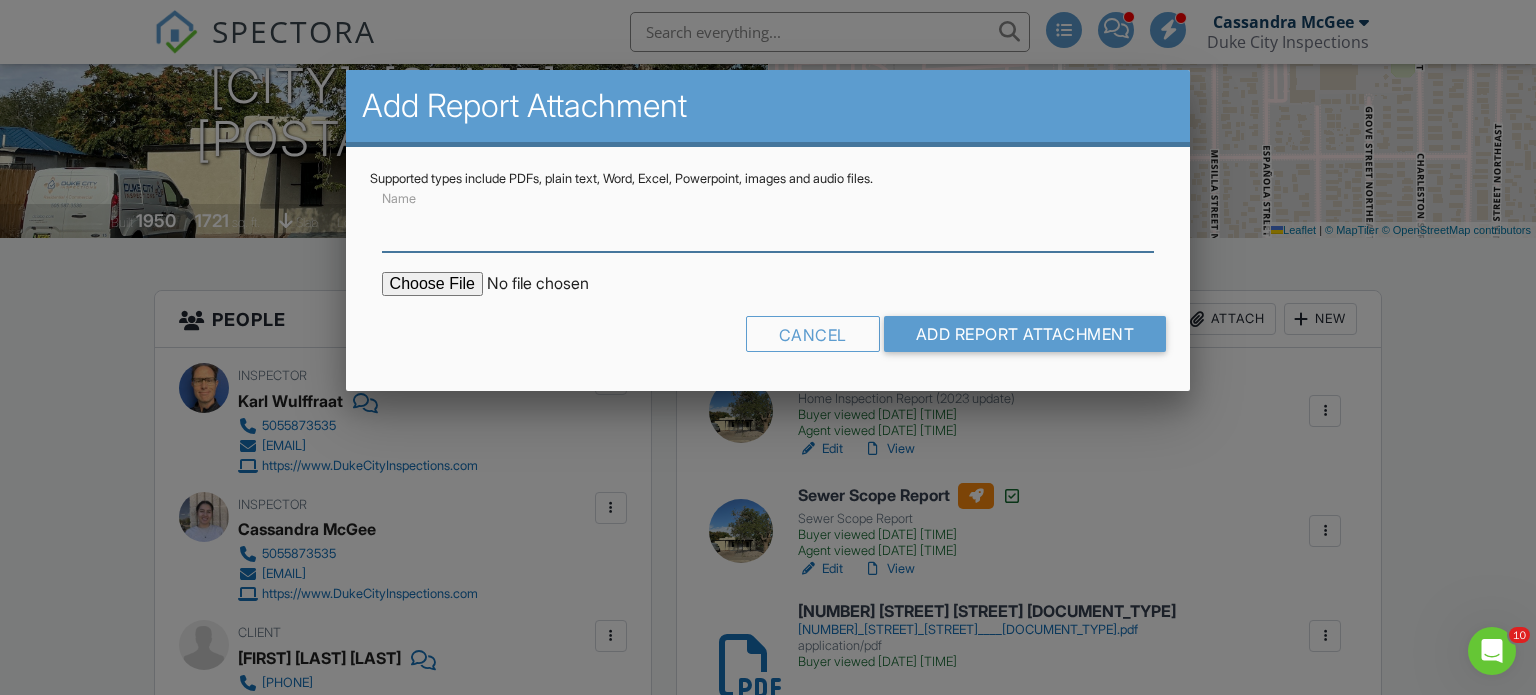 scroll, scrollTop: 0, scrollLeft: 0, axis: both 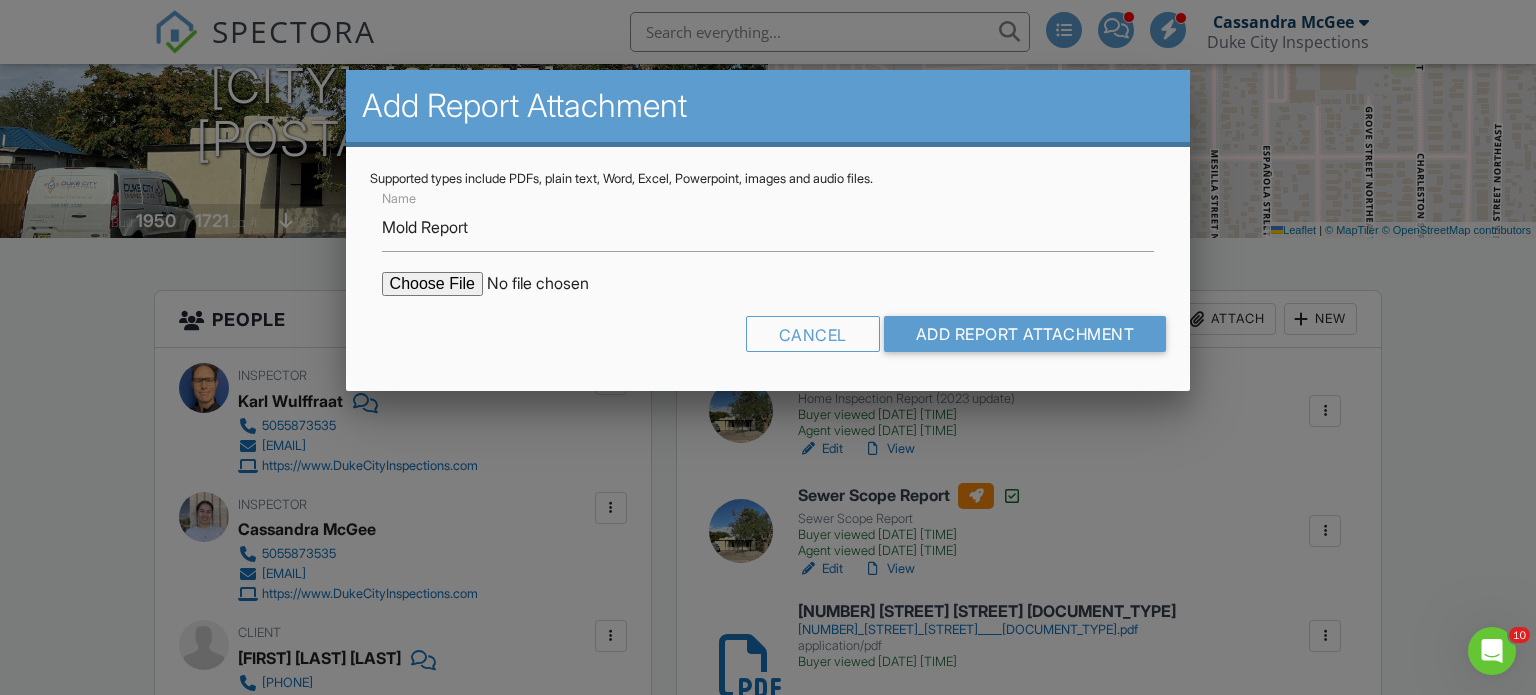 click at bounding box center (552, 284) 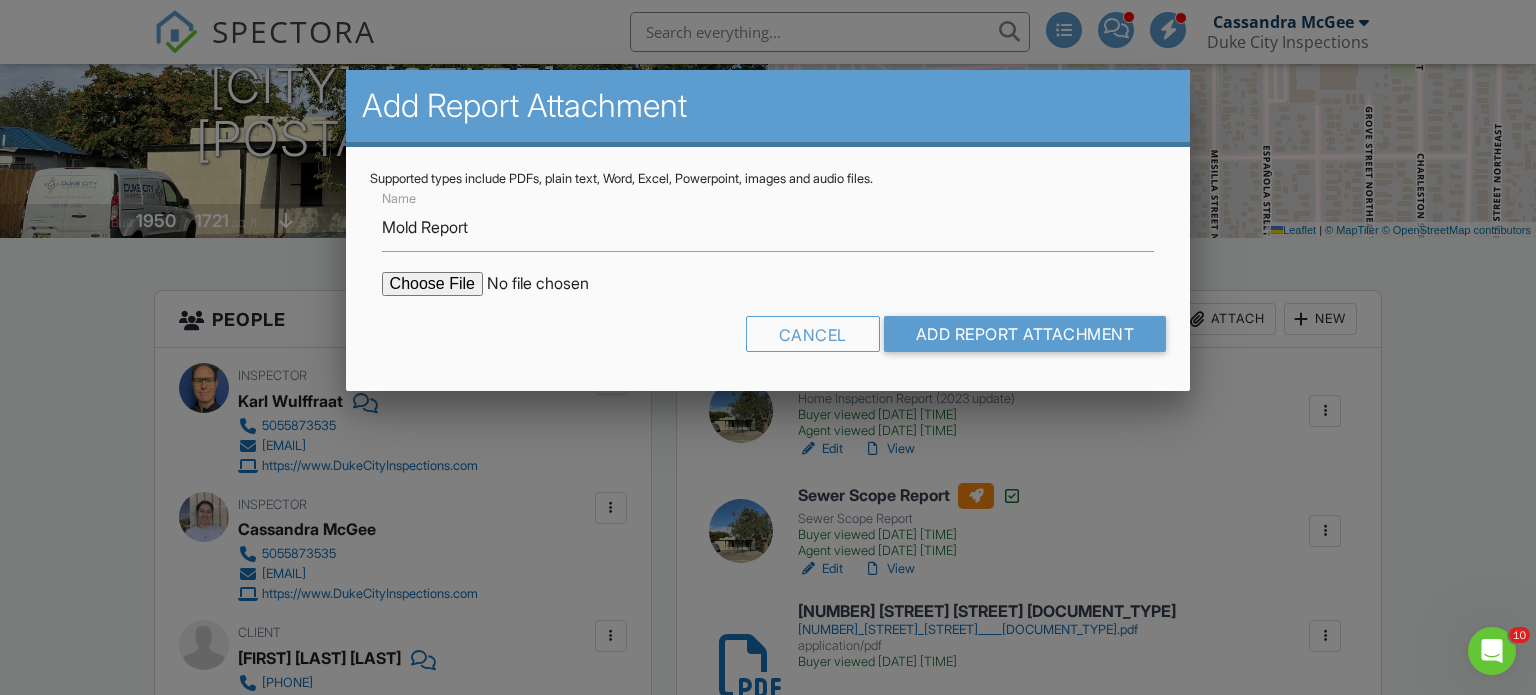 type on "C:\fakepath\[NUMBER]_[STREET]_[STREET]_[CITY]__[STATE]_[DOCUMENT_TYPE].pdf" 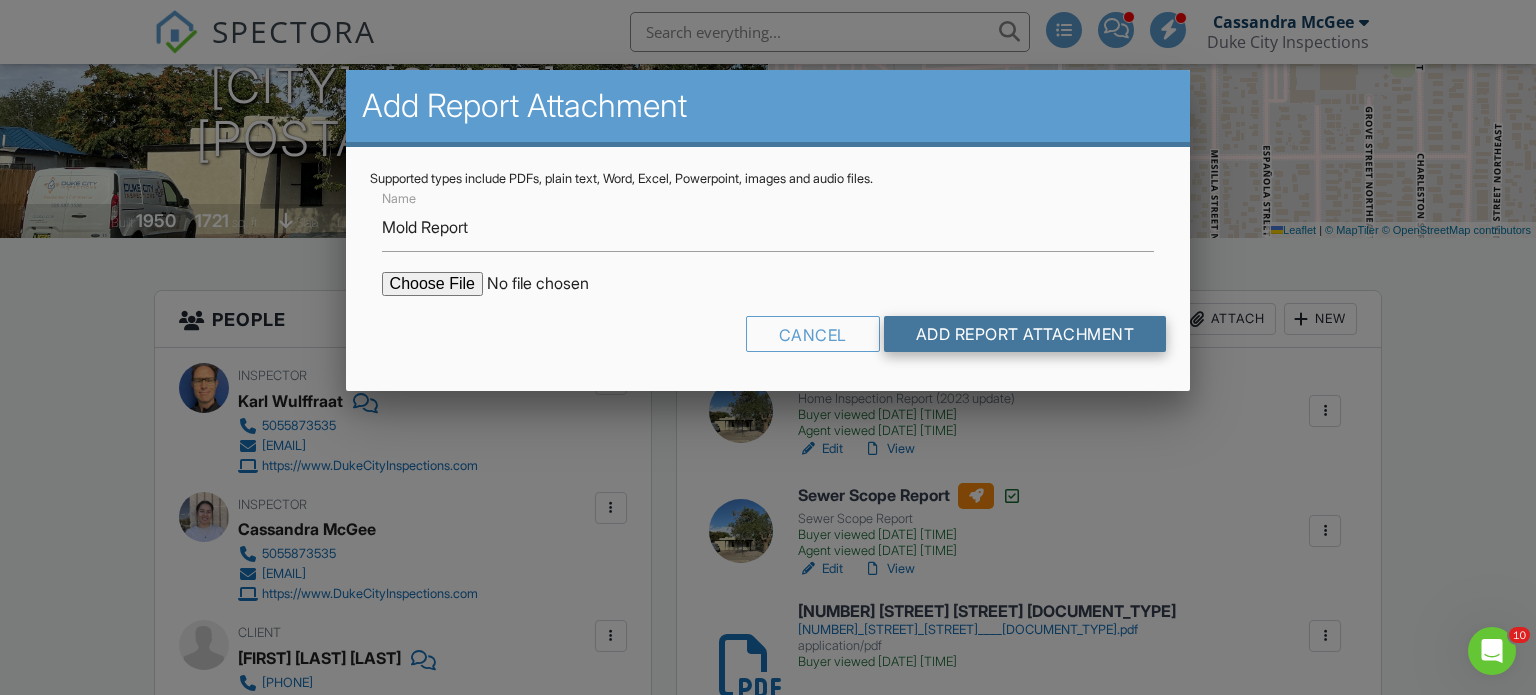 click on "Add Report Attachment" at bounding box center [1025, 334] 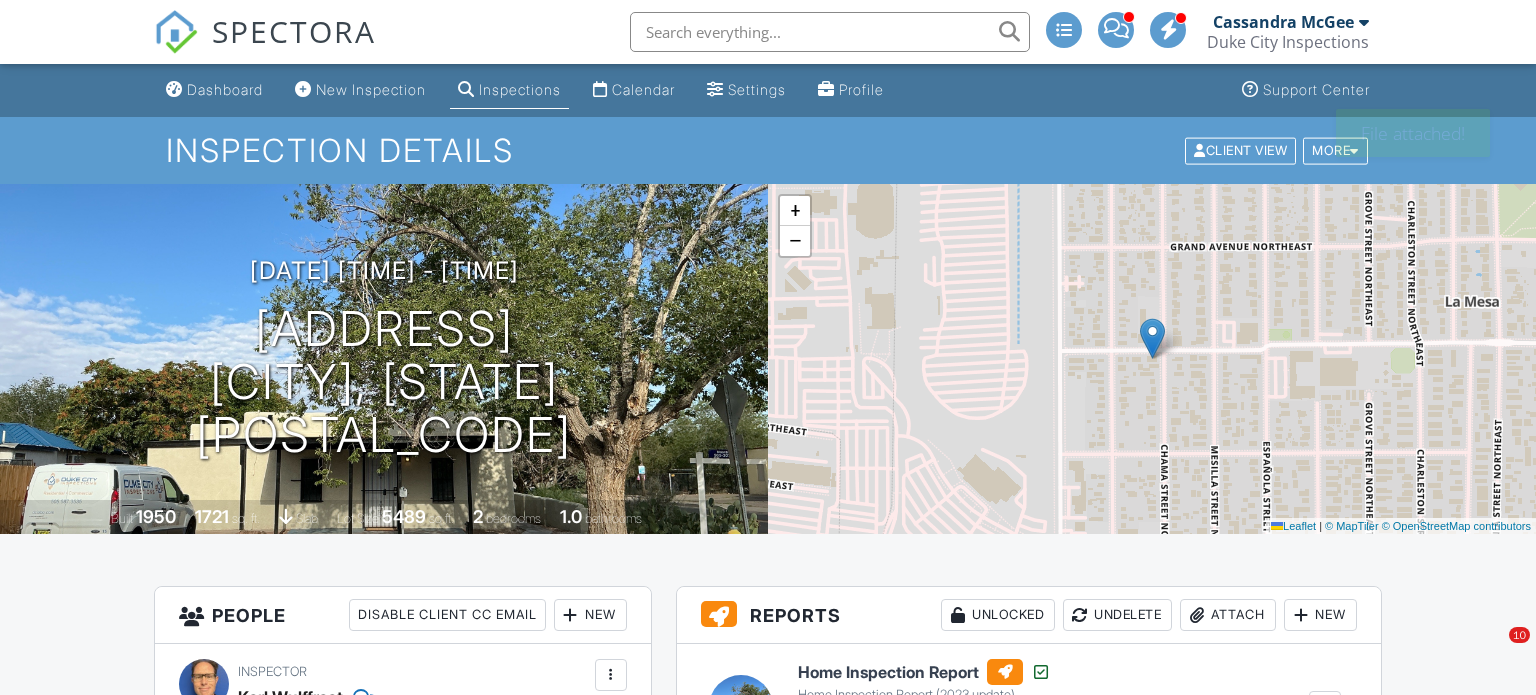 scroll, scrollTop: 0, scrollLeft: 0, axis: both 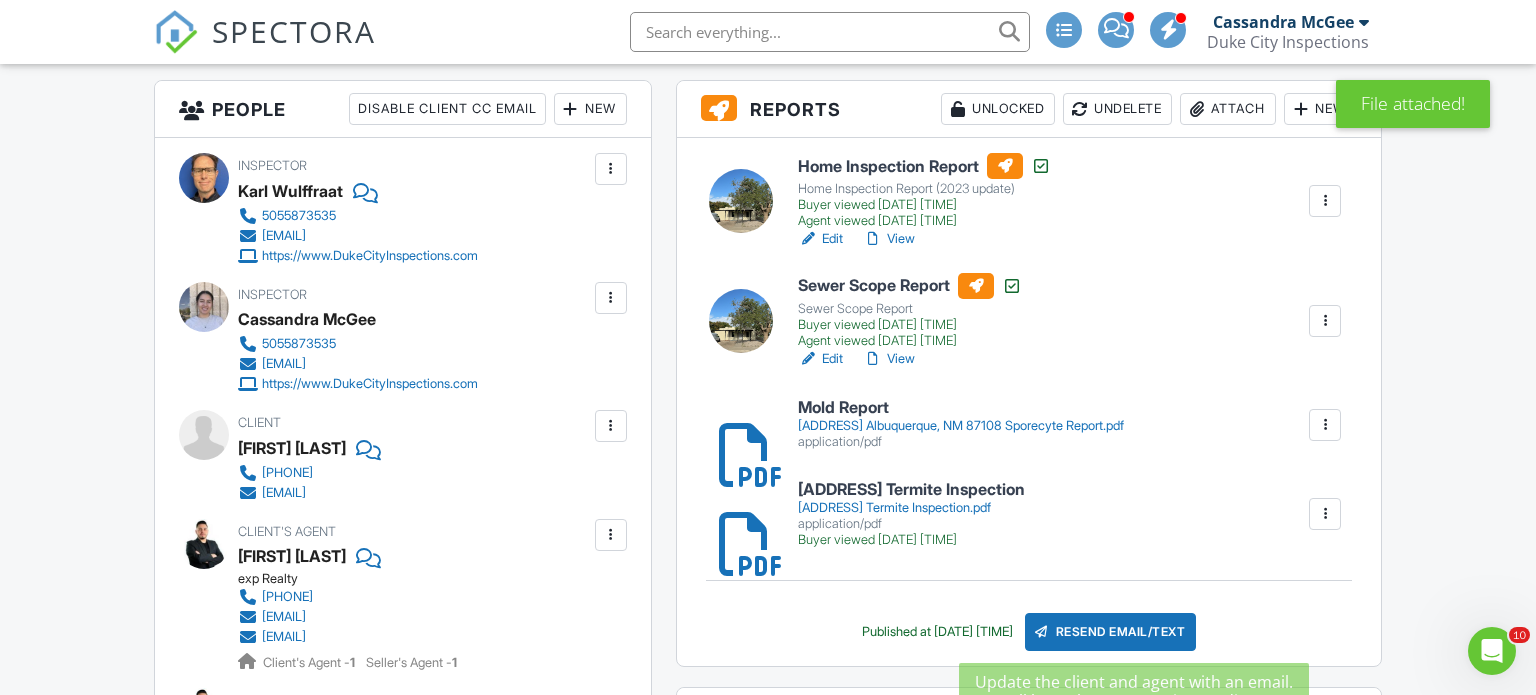 click on "Resend Email/Text" at bounding box center [1111, 632] 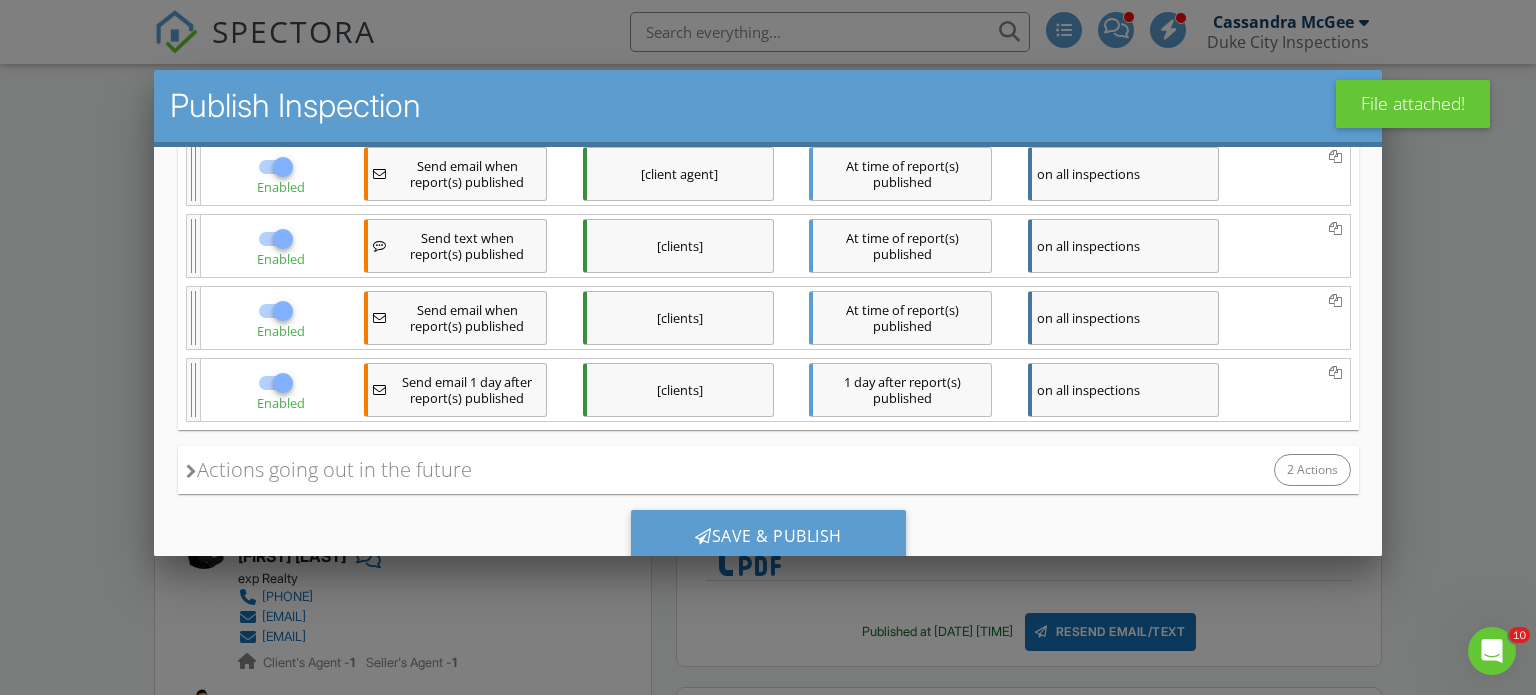 scroll, scrollTop: 450, scrollLeft: 0, axis: vertical 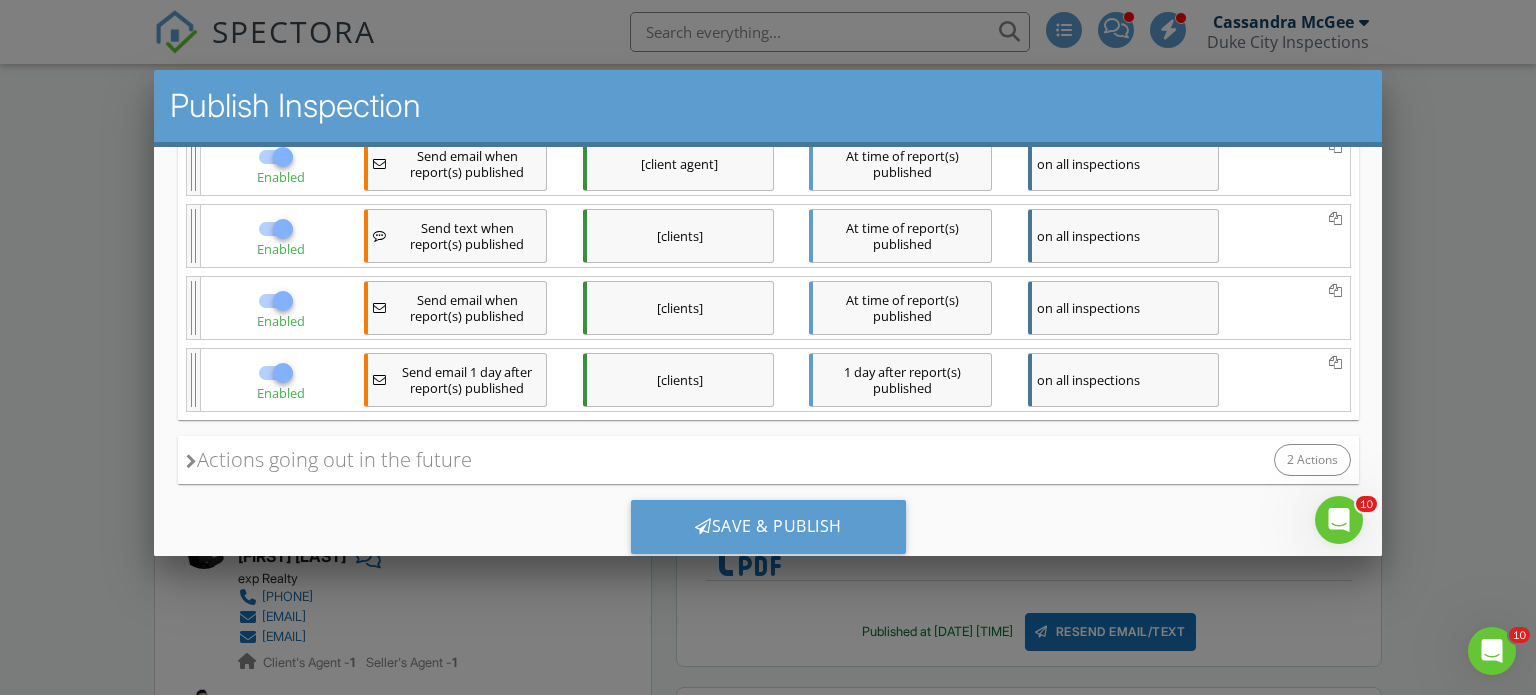click at bounding box center [282, 372] 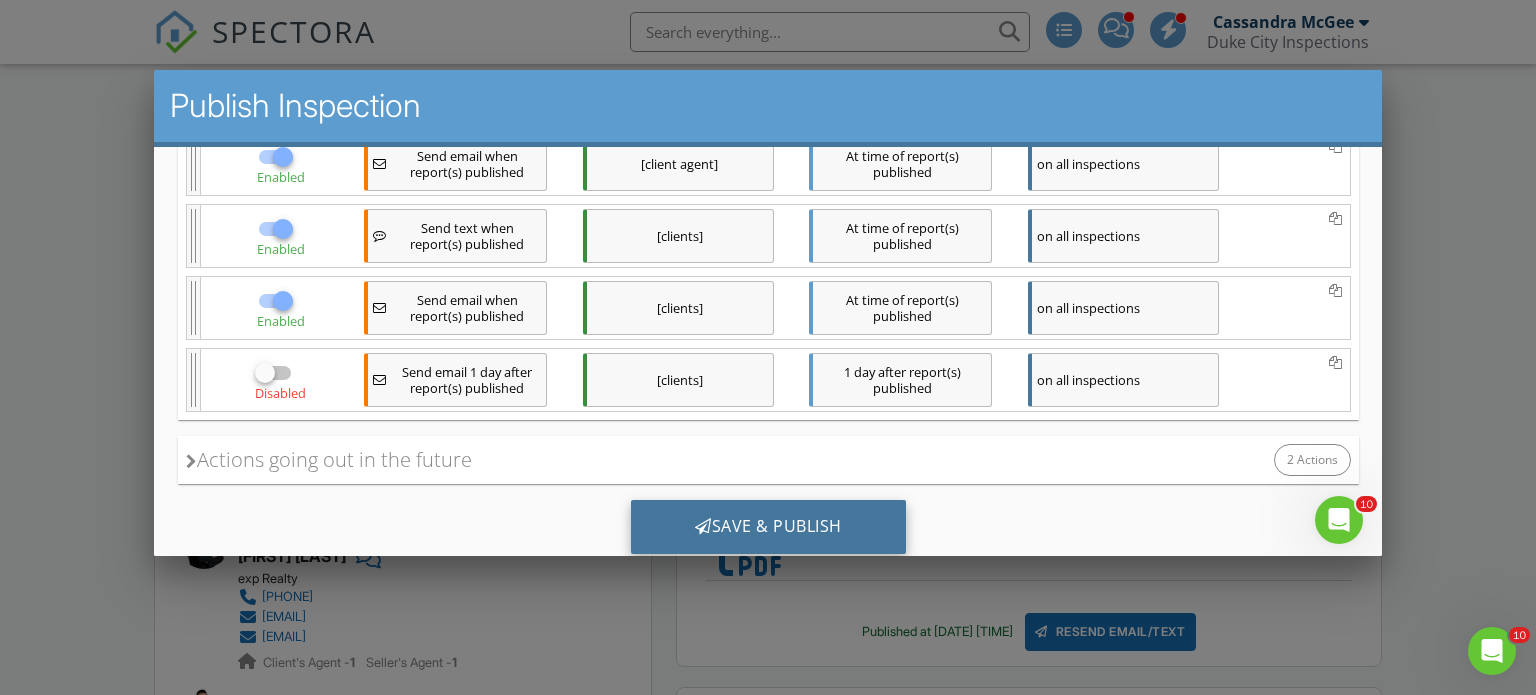 click on "Save & Publish" at bounding box center [767, 526] 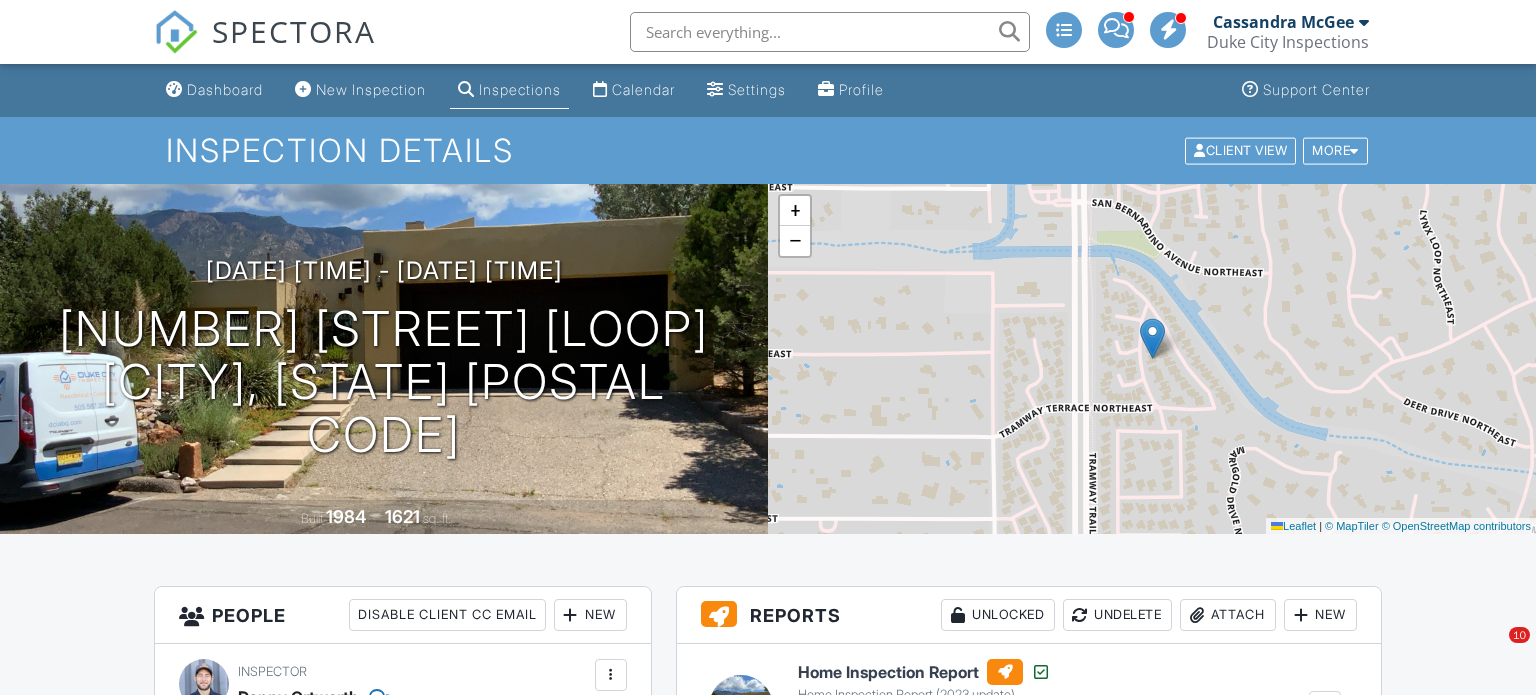 scroll, scrollTop: 0, scrollLeft: 0, axis: both 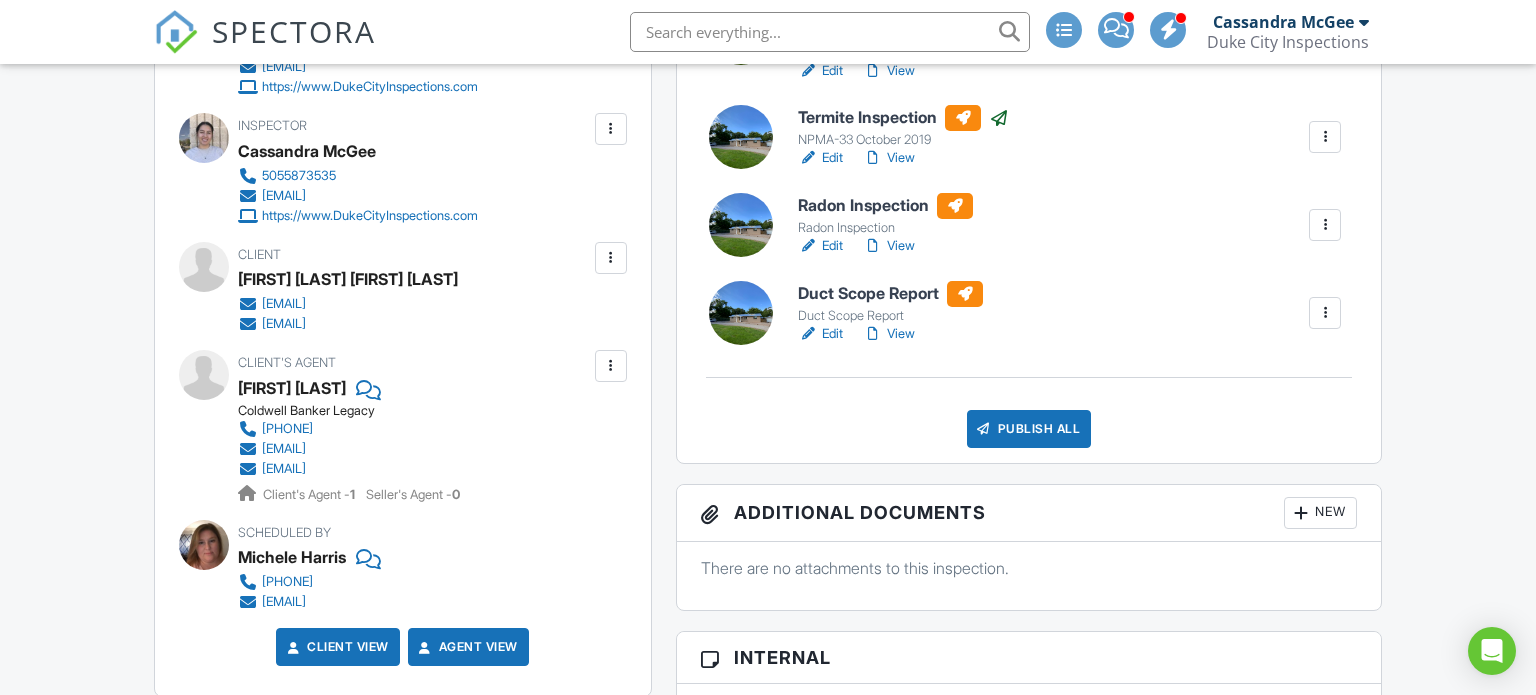 click at bounding box center (1325, 313) 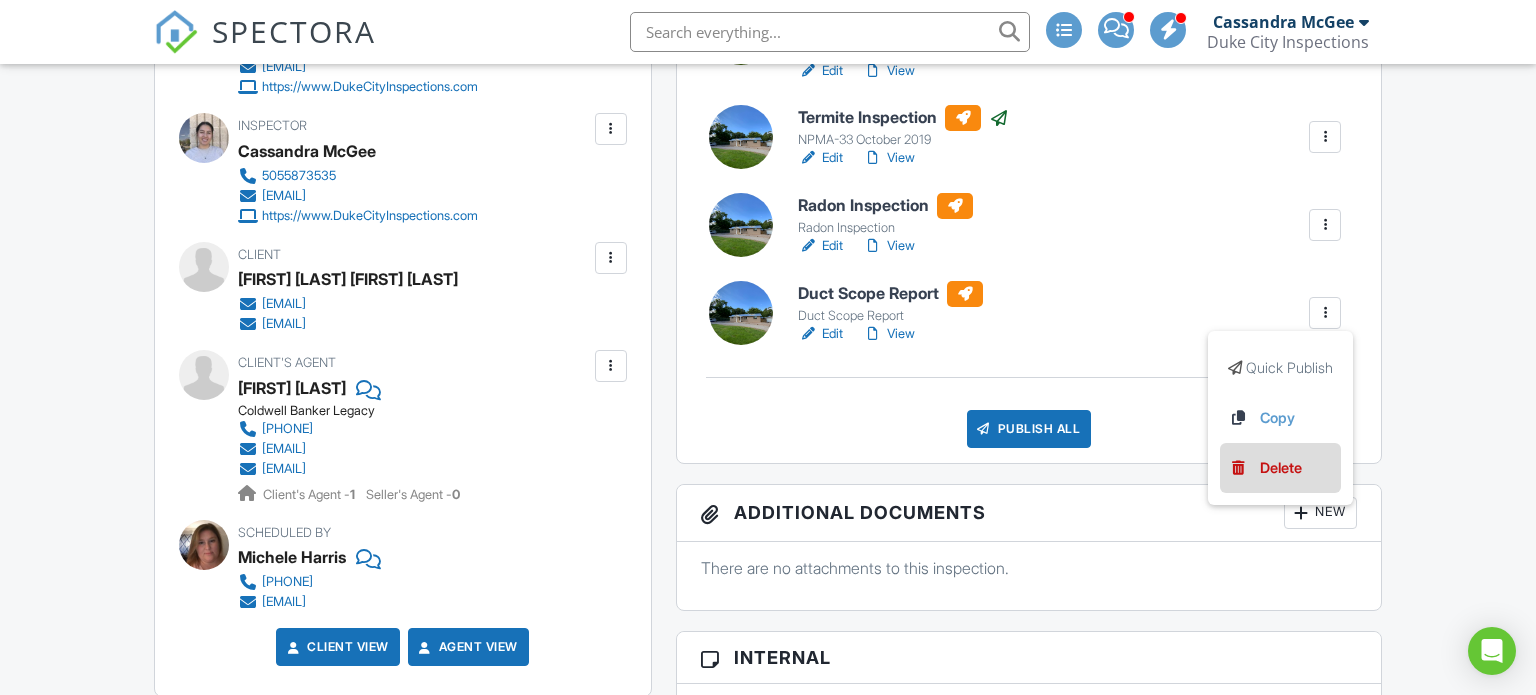 click at bounding box center [1238, 468] 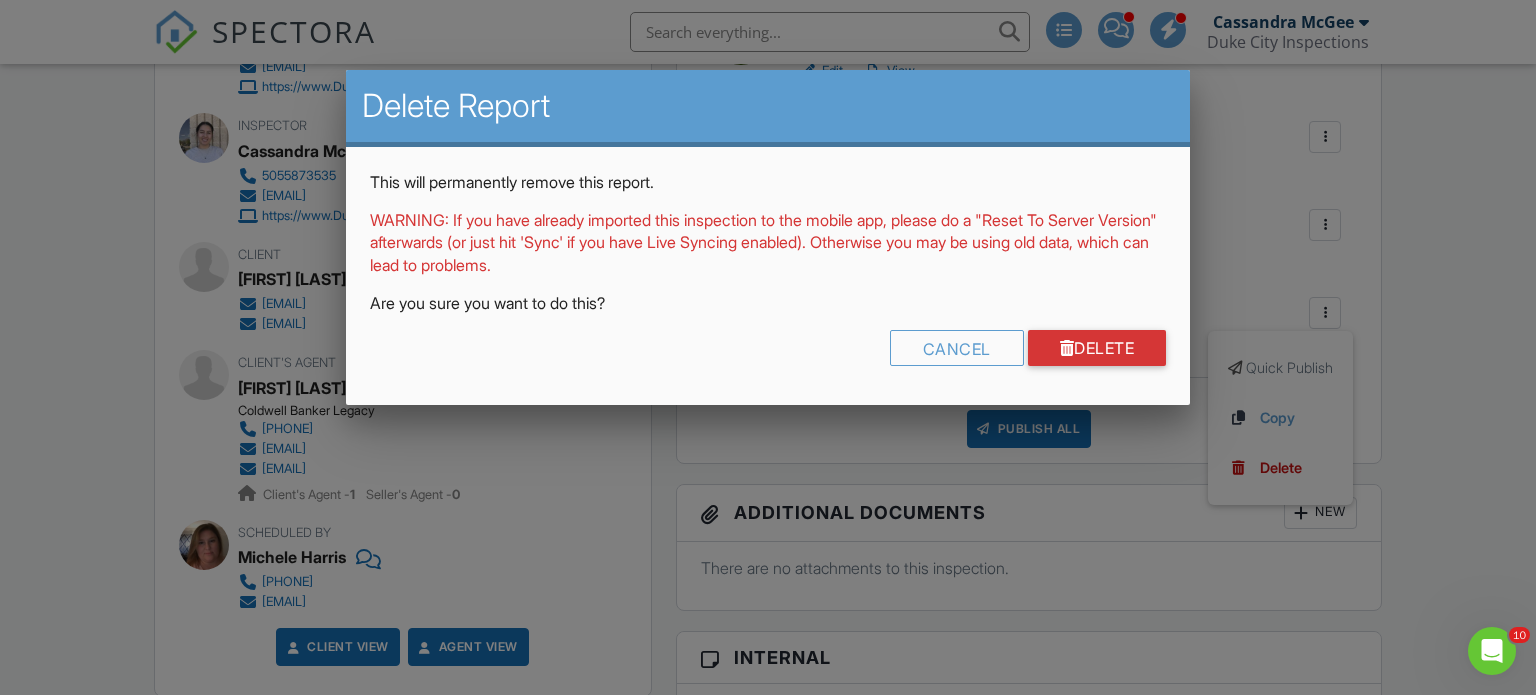 scroll, scrollTop: 0, scrollLeft: 0, axis: both 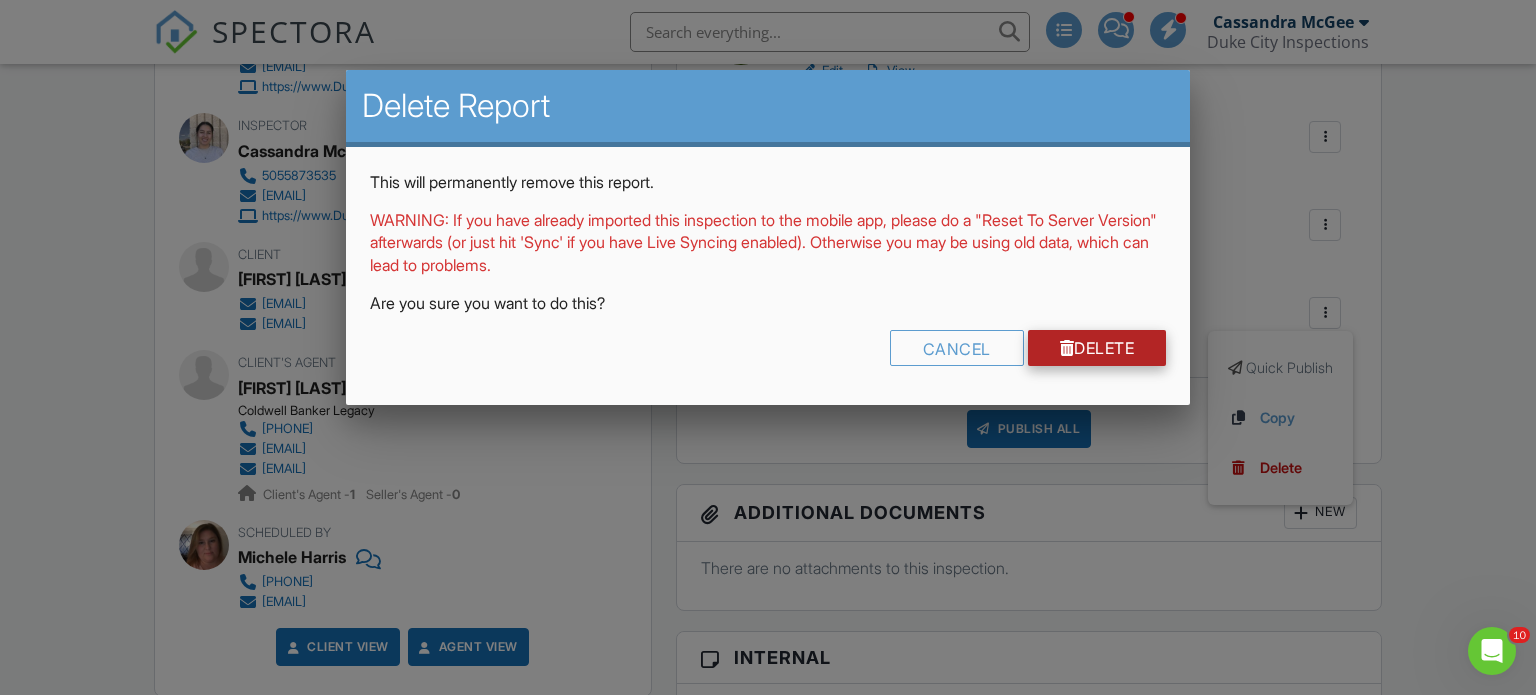 click on "Delete" at bounding box center [1097, 348] 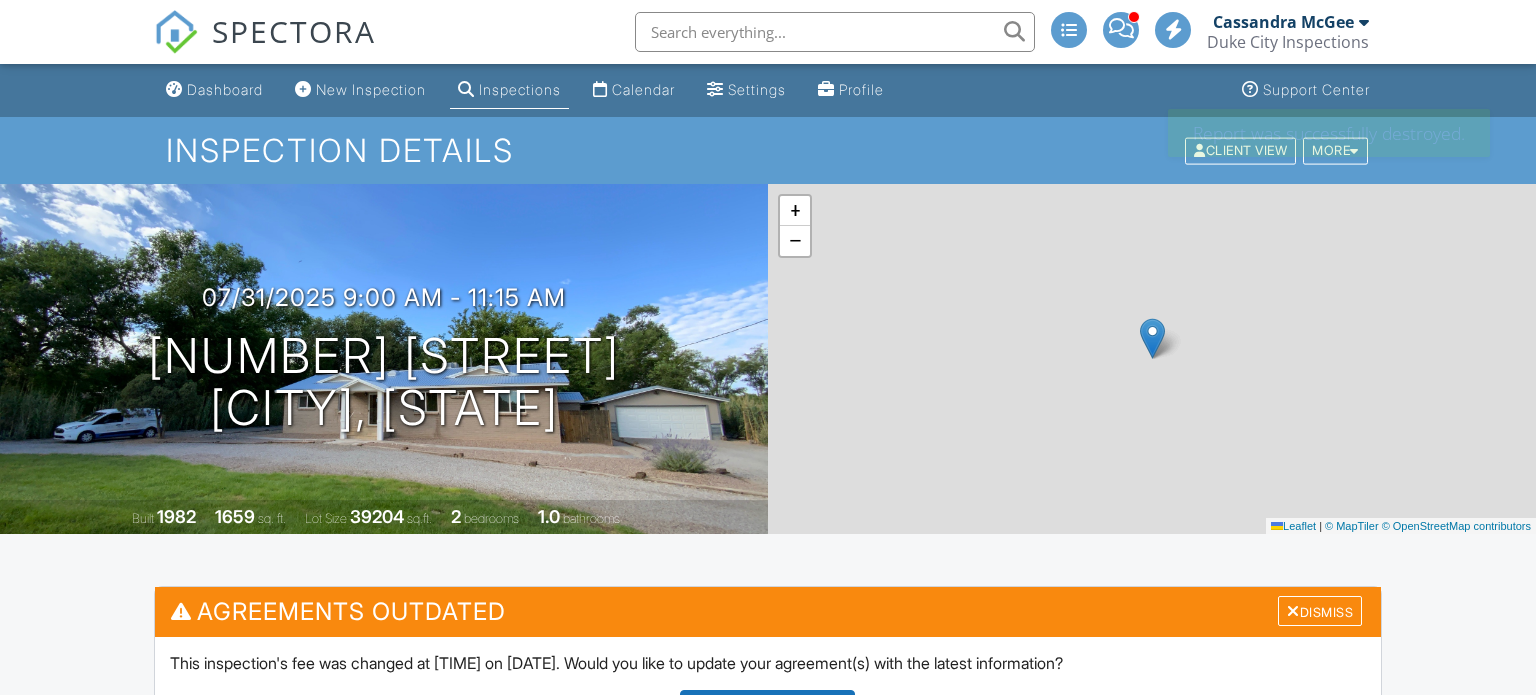 scroll, scrollTop: 661, scrollLeft: 0, axis: vertical 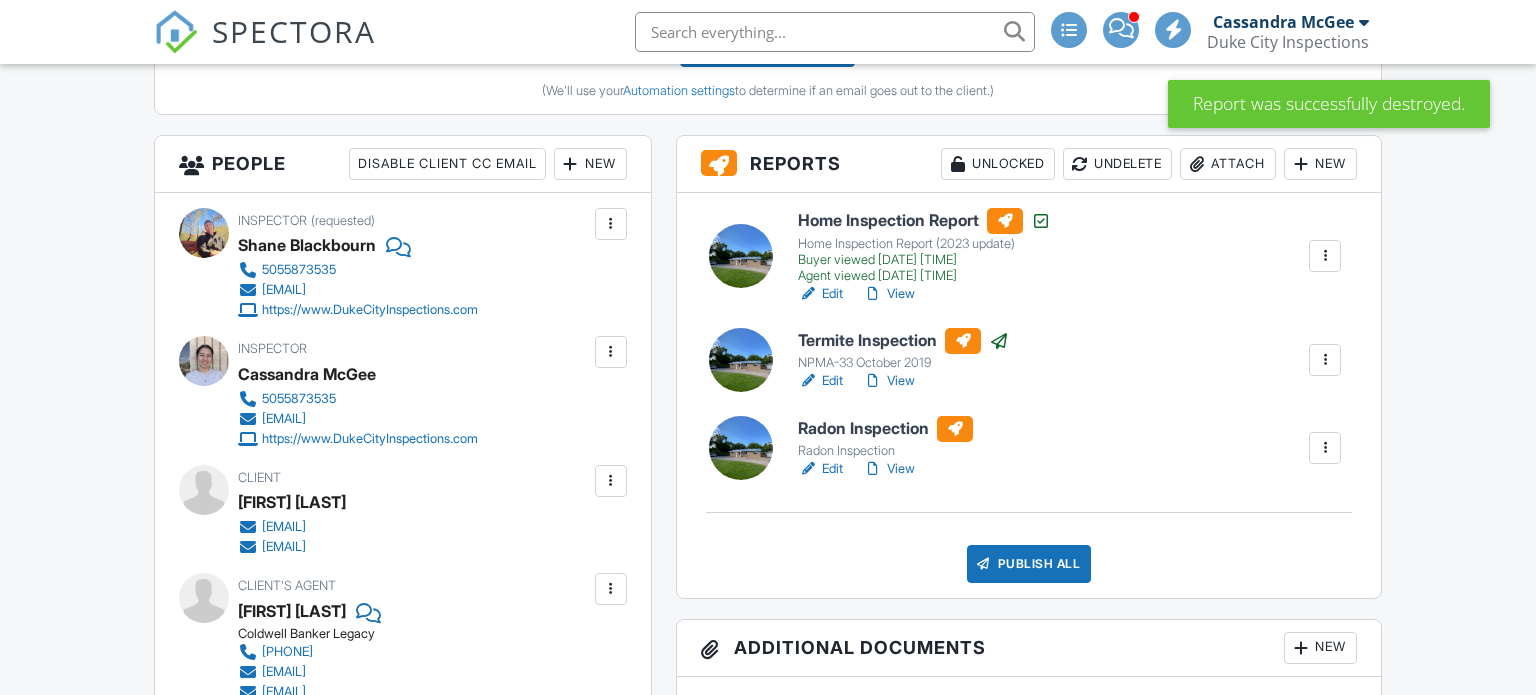 click at bounding box center [1325, 448] 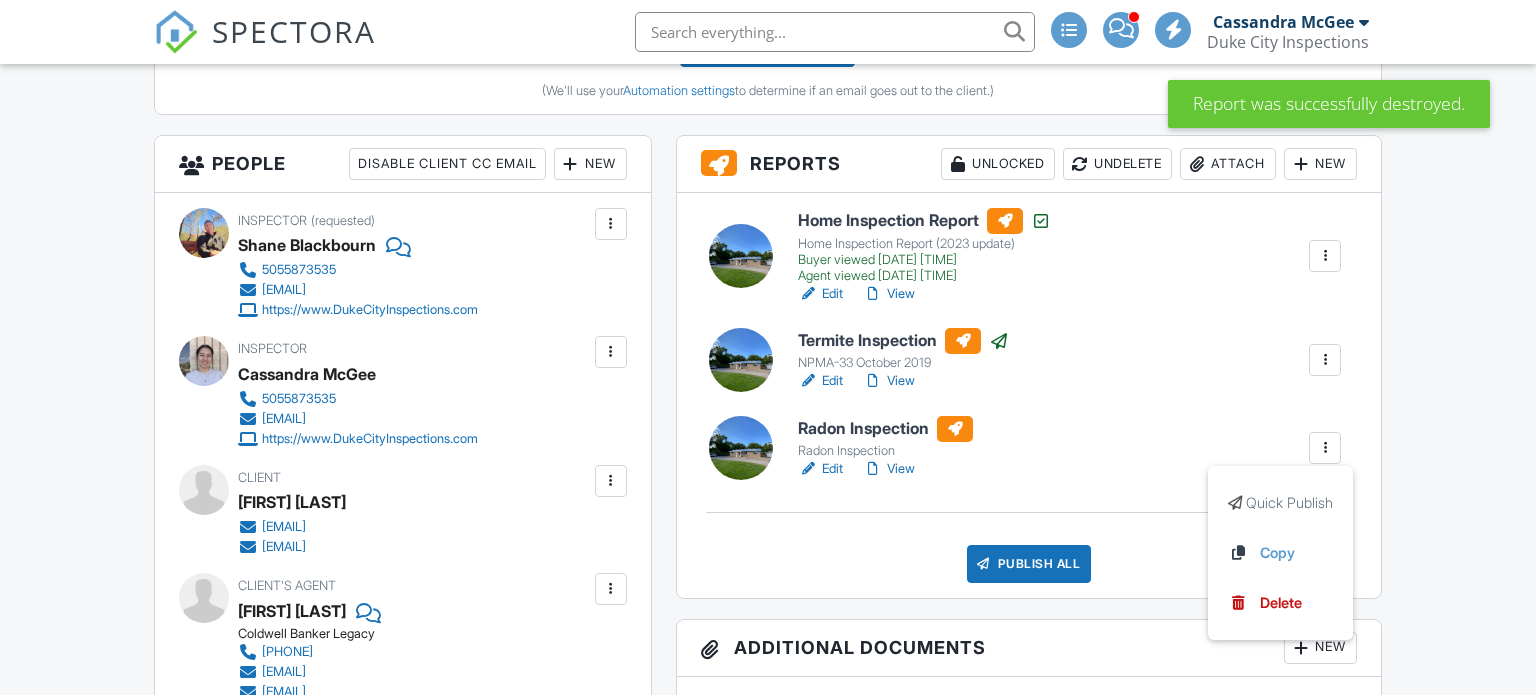scroll, scrollTop: 661, scrollLeft: 0, axis: vertical 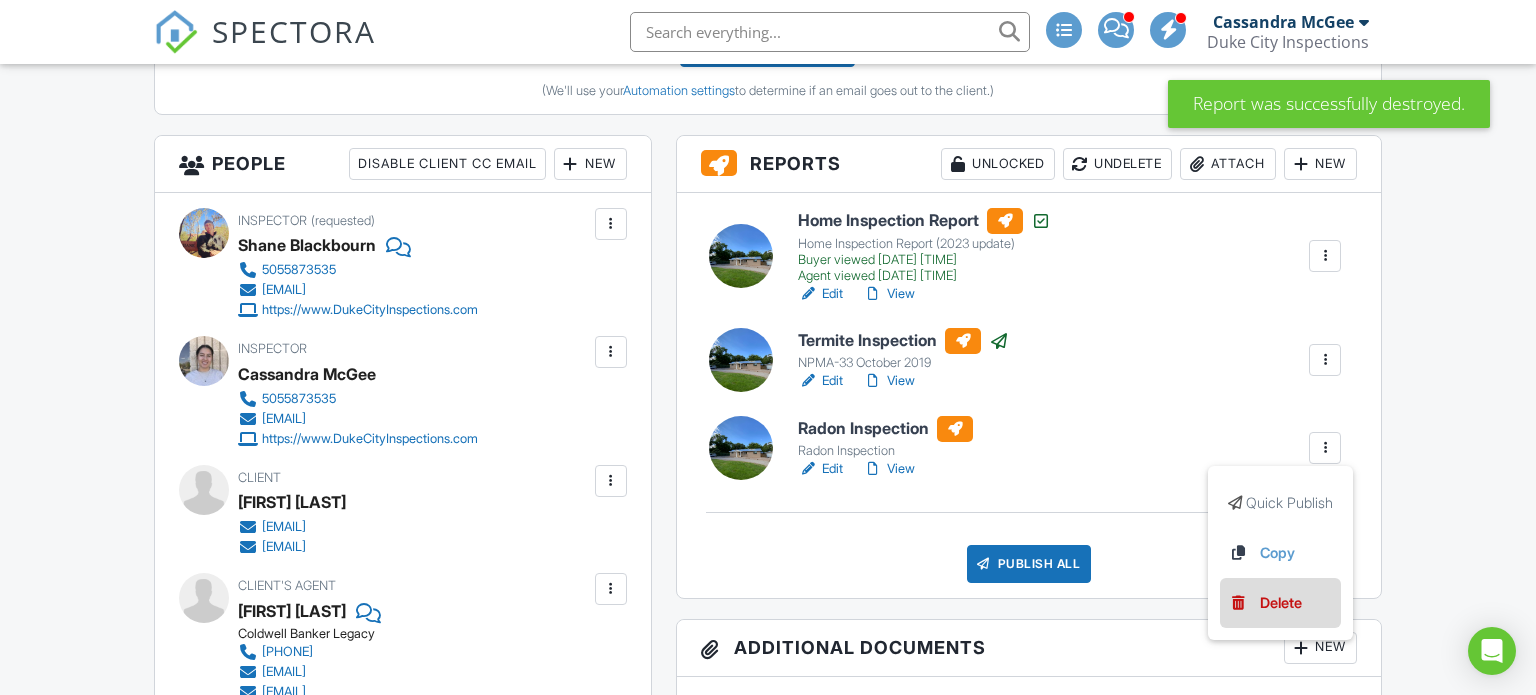 click on "Delete" at bounding box center (1280, 603) 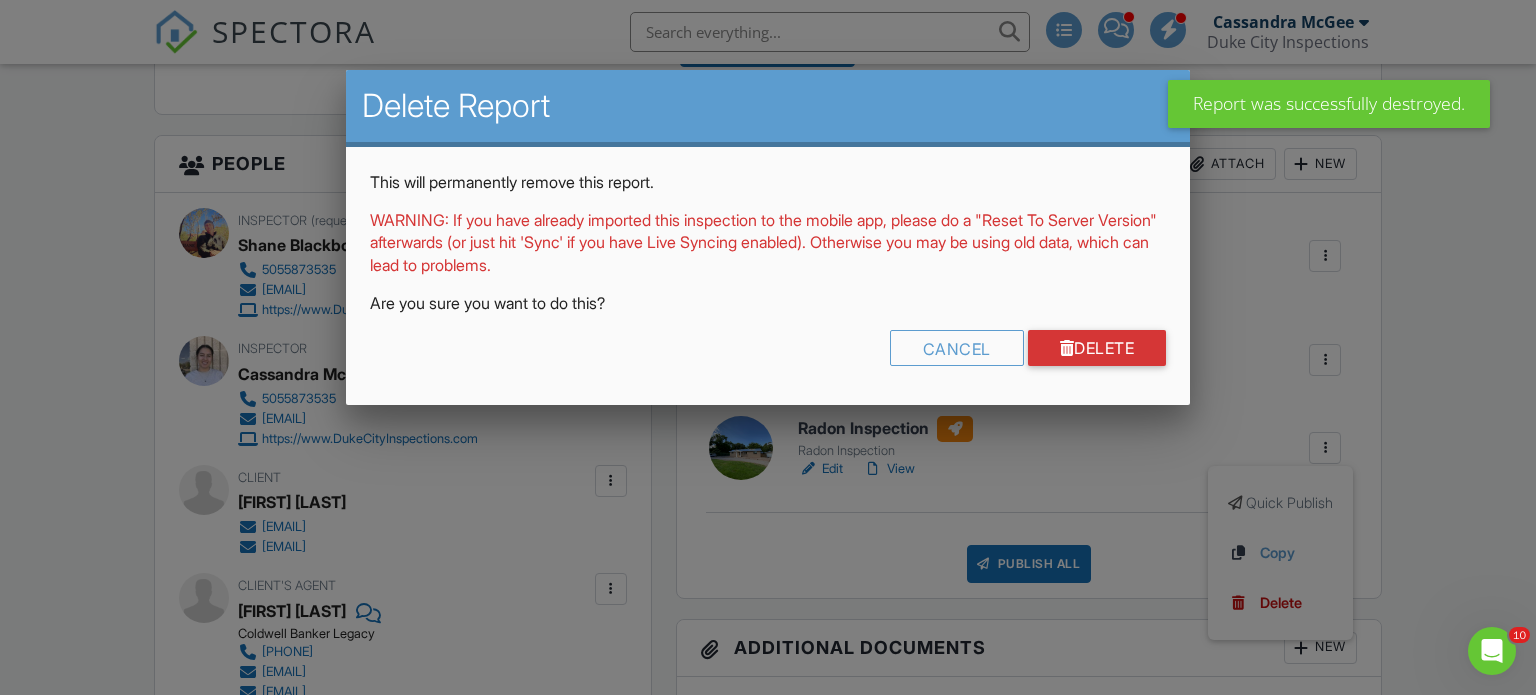 scroll, scrollTop: 0, scrollLeft: 0, axis: both 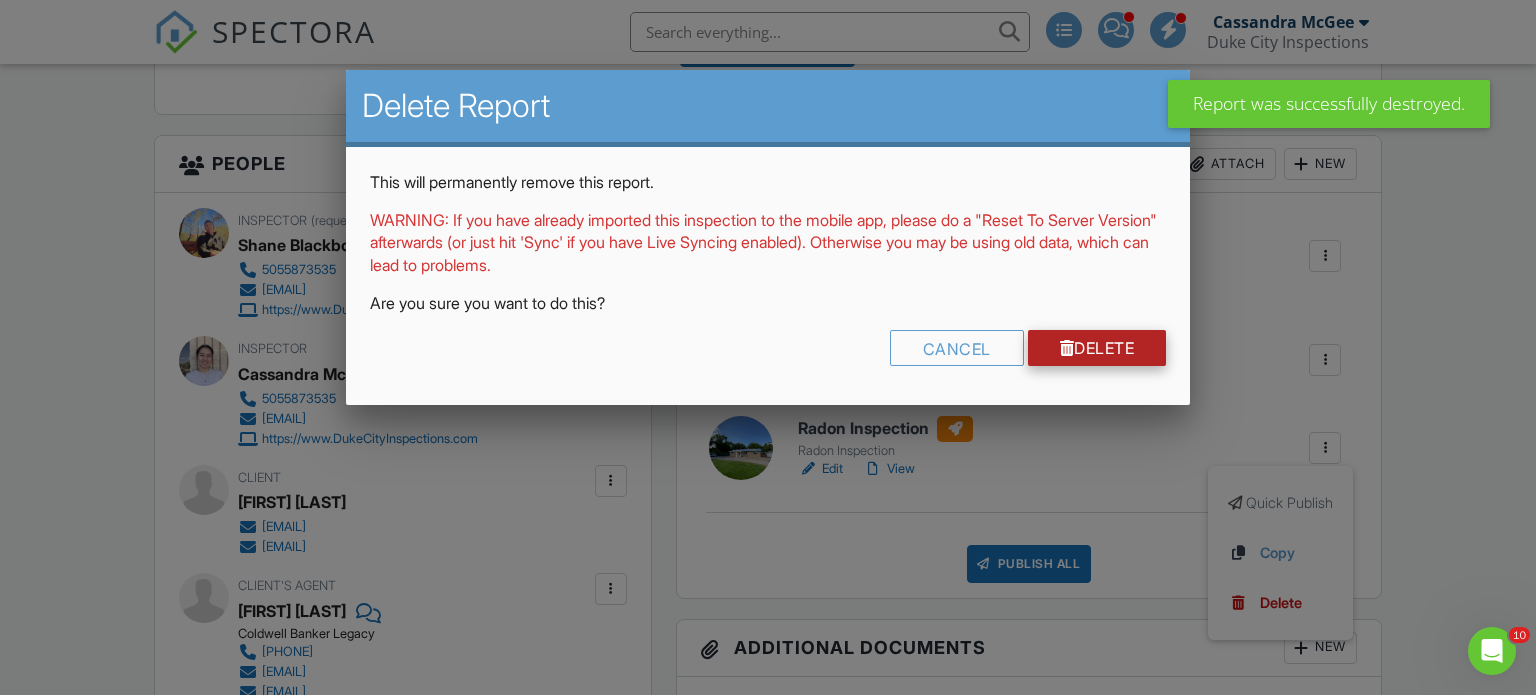 click on "Delete" at bounding box center (1097, 348) 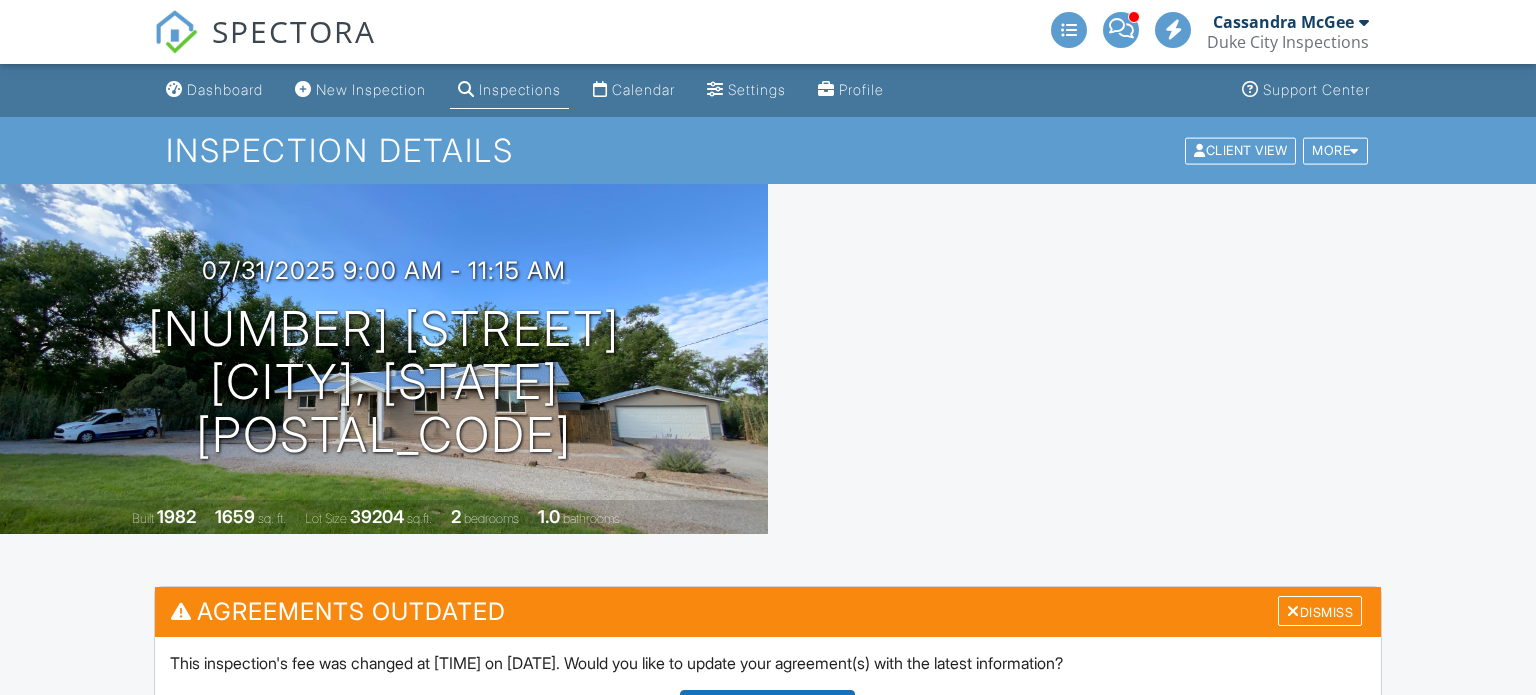 scroll, scrollTop: 0, scrollLeft: 0, axis: both 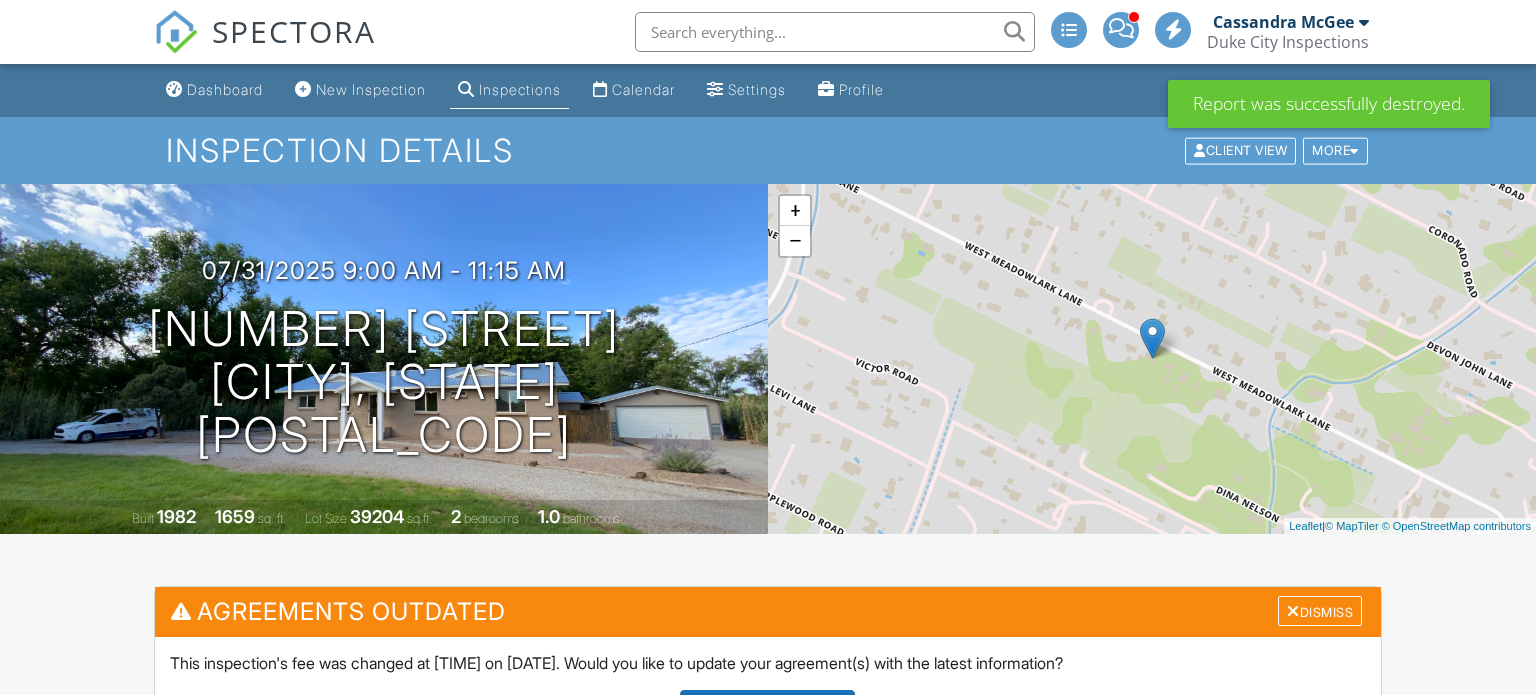 click on "Attach" at bounding box center [1228, 825] 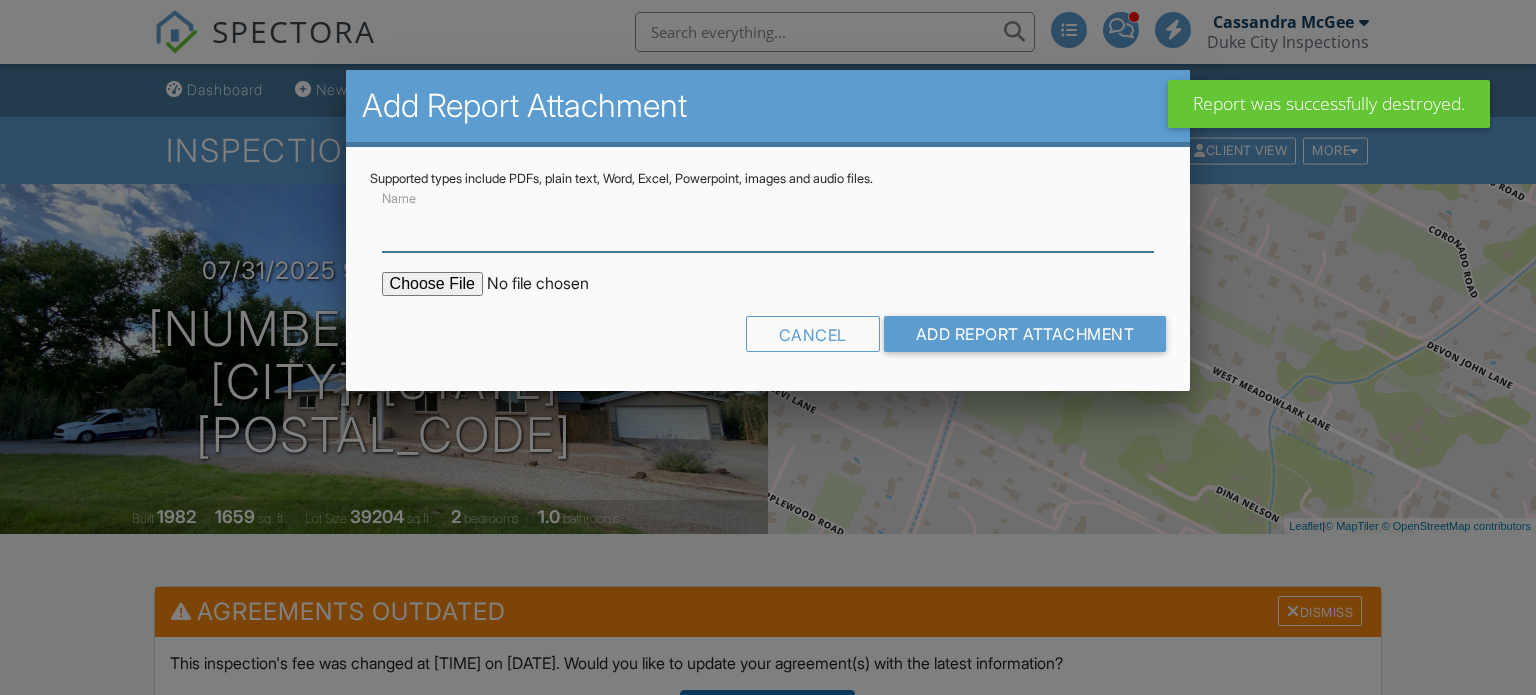 scroll, scrollTop: 468, scrollLeft: 0, axis: vertical 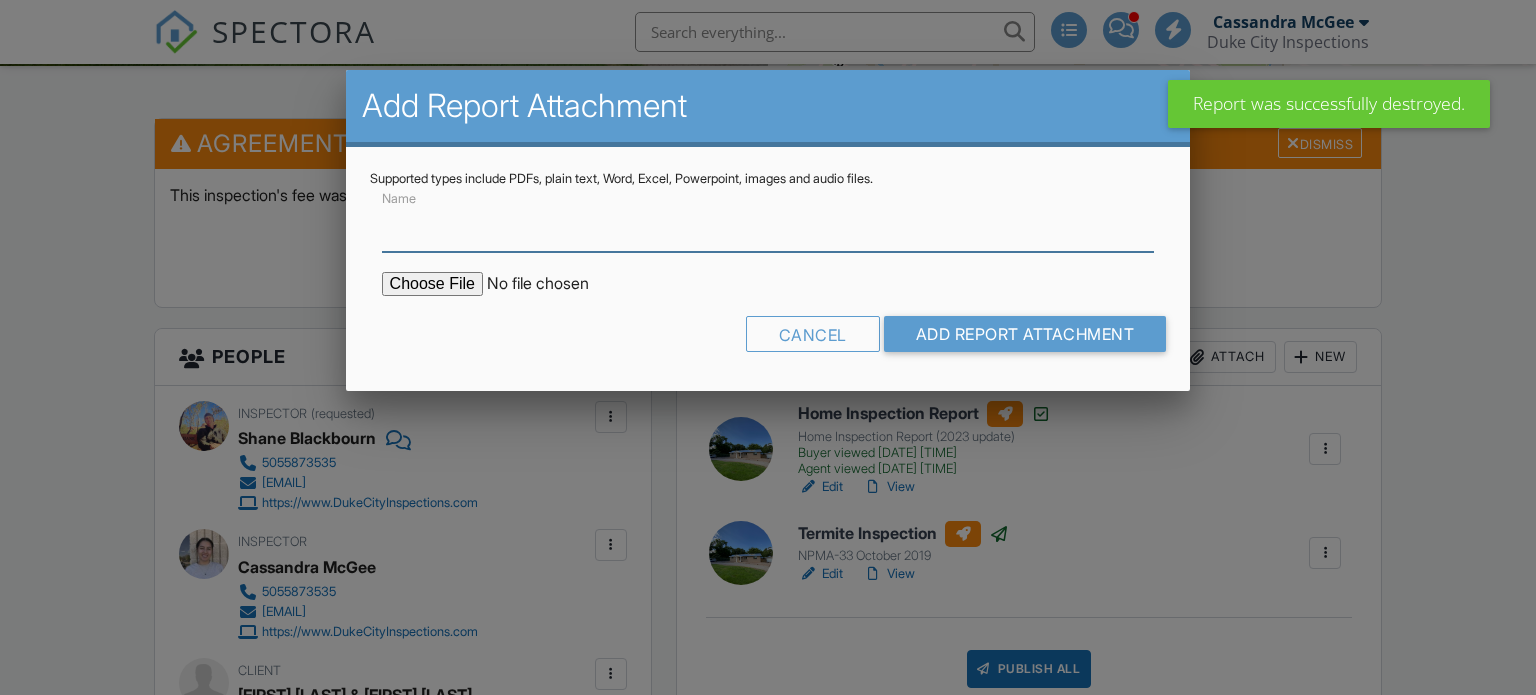 click on "Name" at bounding box center [768, 227] 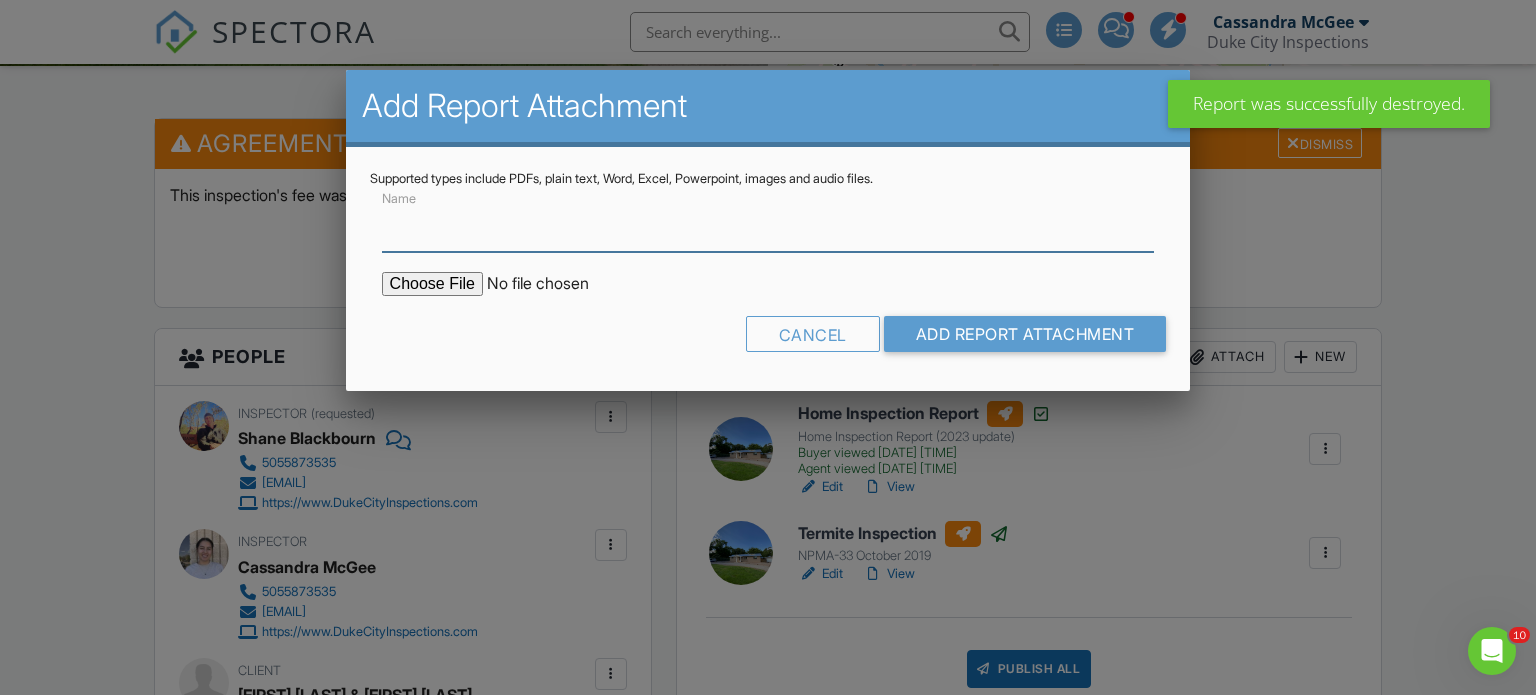 scroll, scrollTop: 0, scrollLeft: 0, axis: both 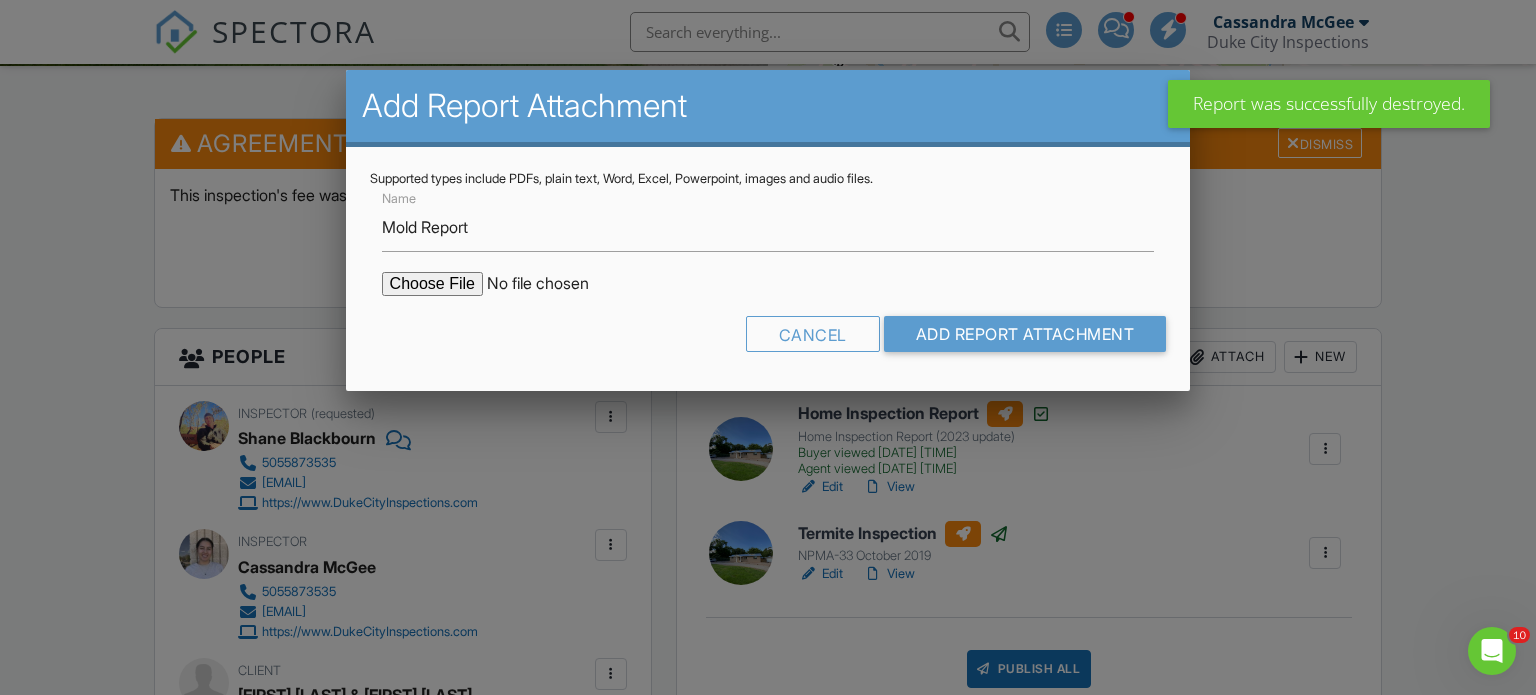 click at bounding box center (552, 284) 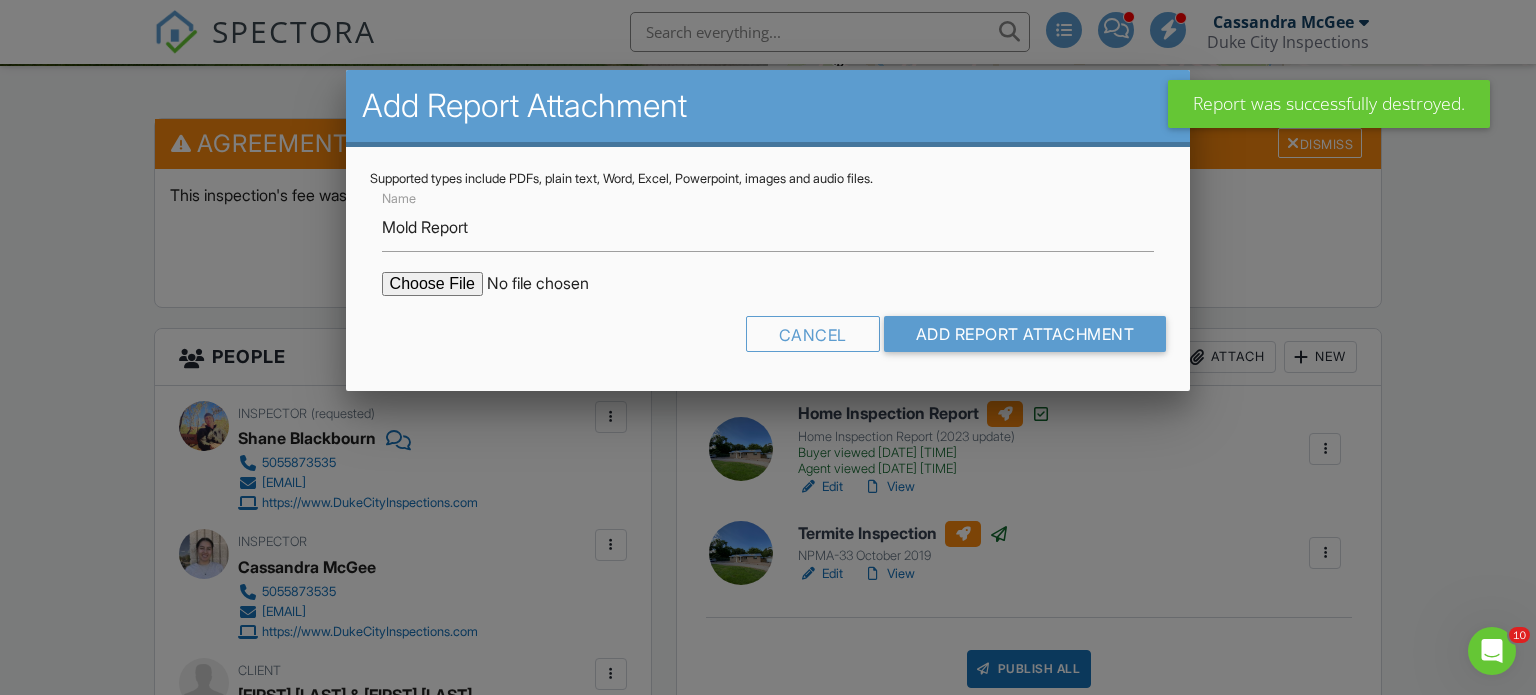 type on "C:\fakepath\491_Meadowlark_Ln_Albuquerque__NM_87048_Sporecyte_Report.pdf" 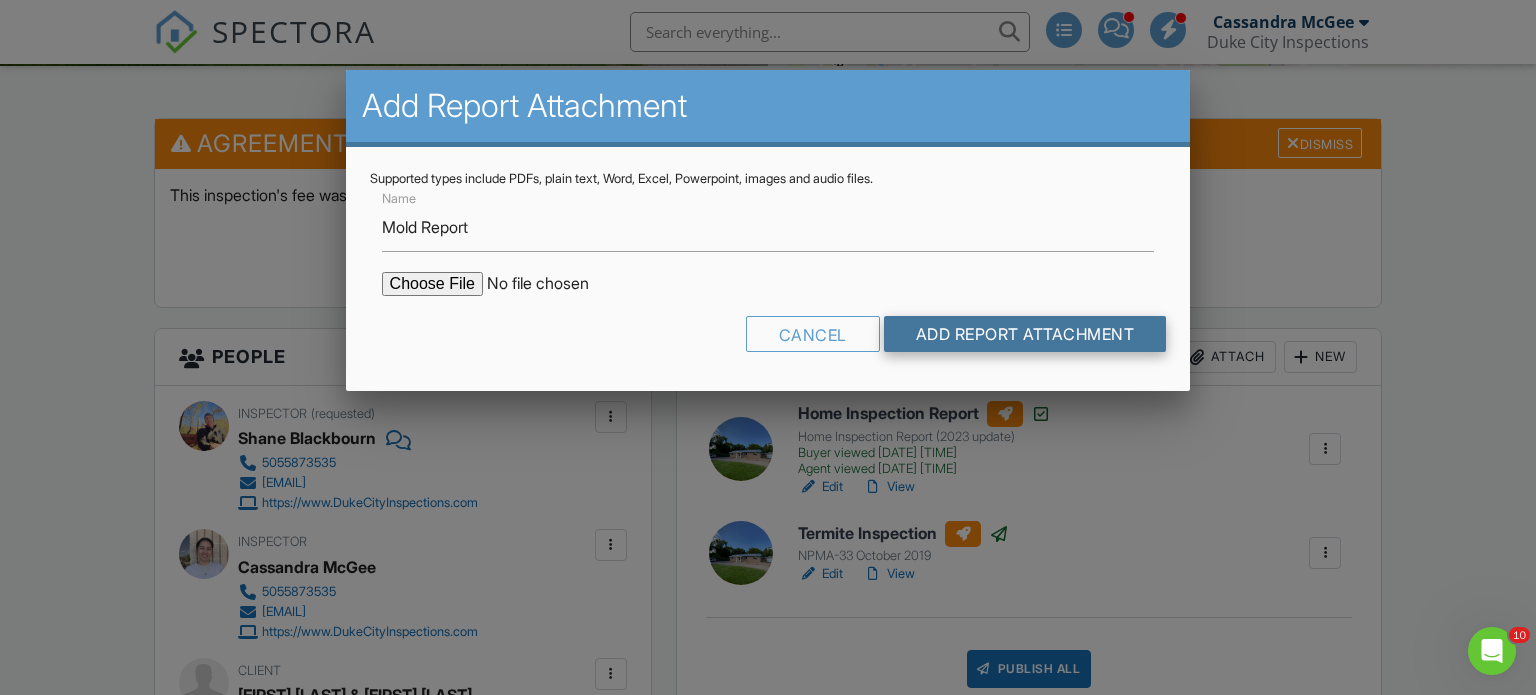 click on "Add Report Attachment" at bounding box center [1025, 334] 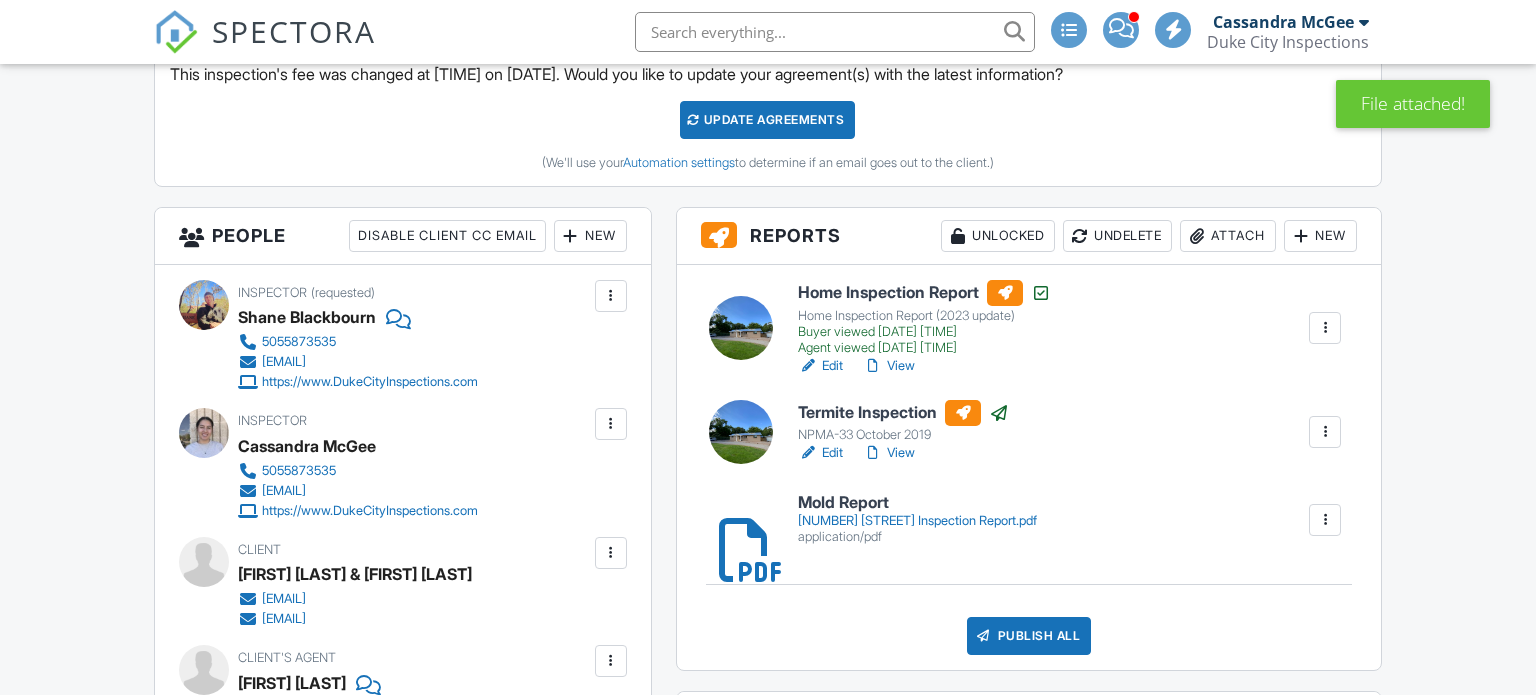 scroll, scrollTop: 623, scrollLeft: 0, axis: vertical 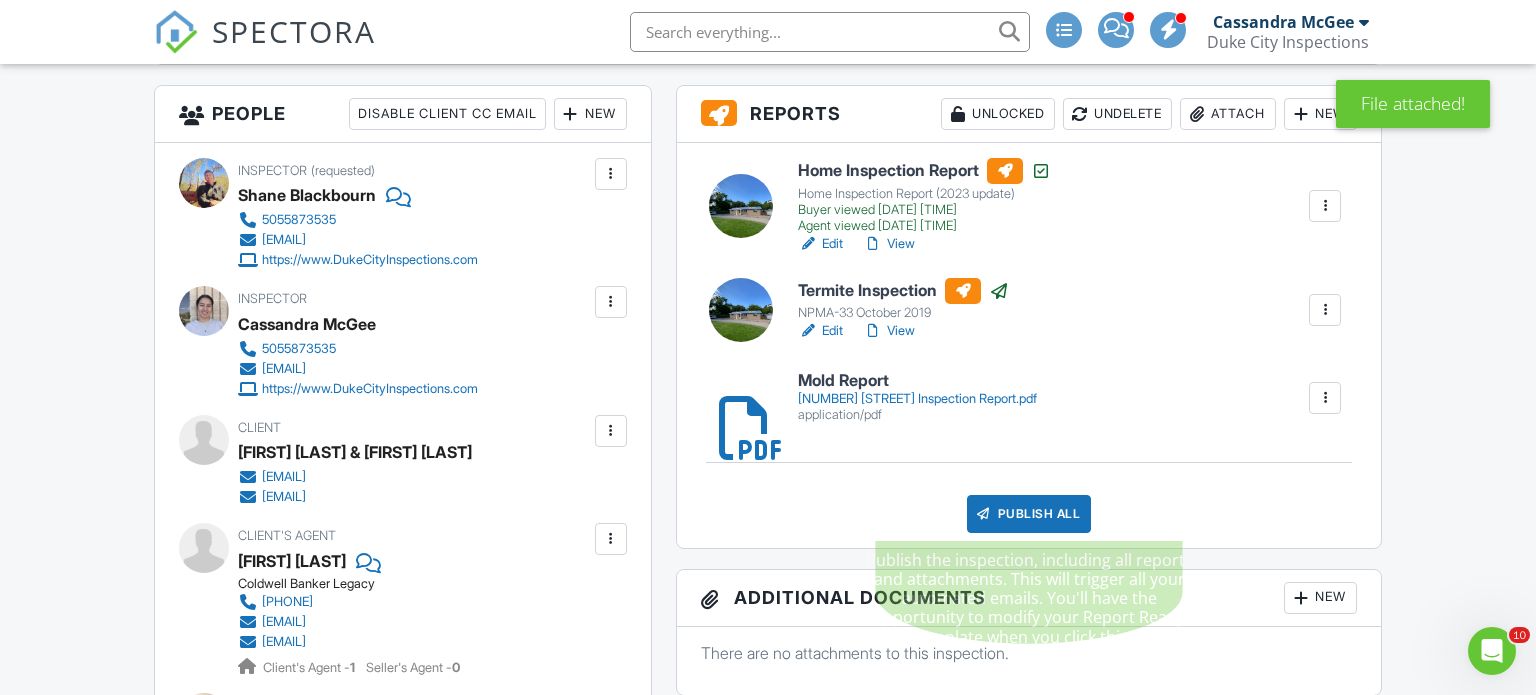 click on "Publish All" at bounding box center [1029, 514] 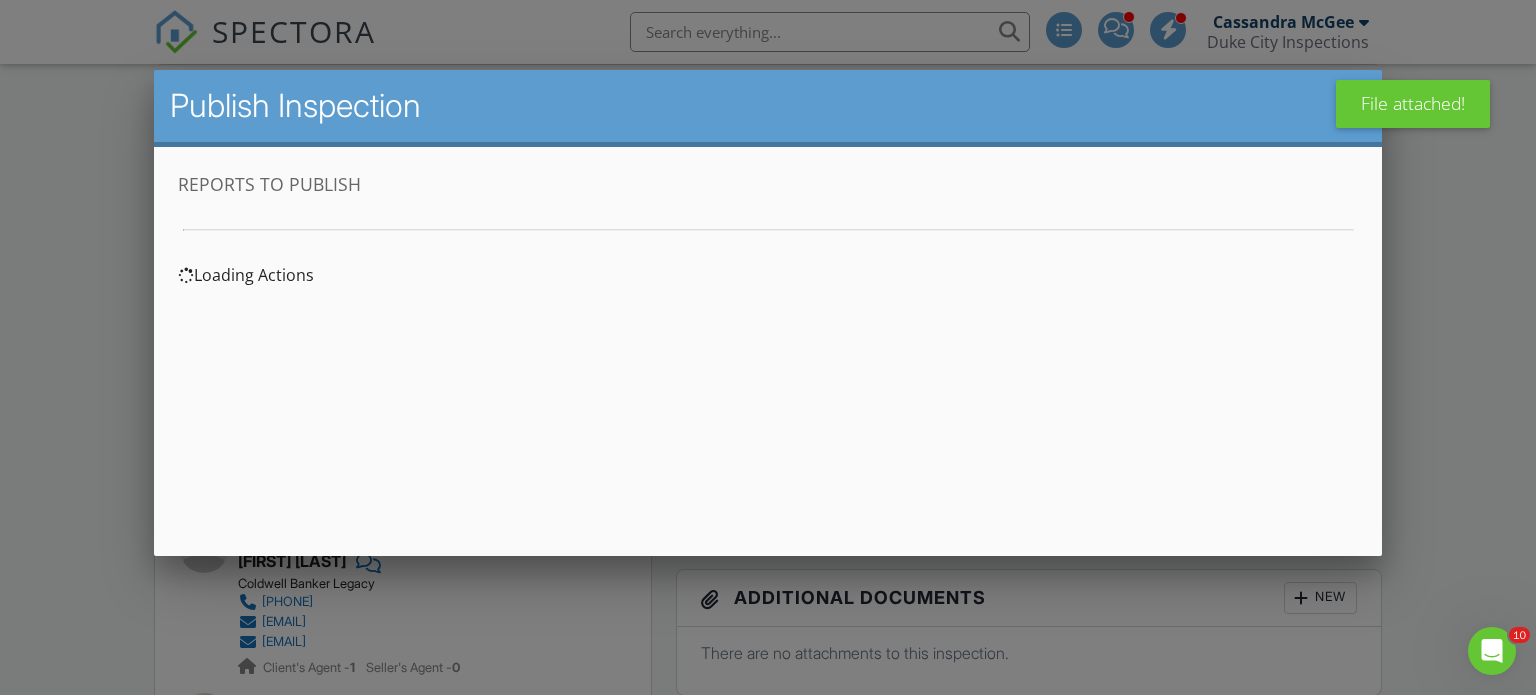 scroll, scrollTop: 0, scrollLeft: 0, axis: both 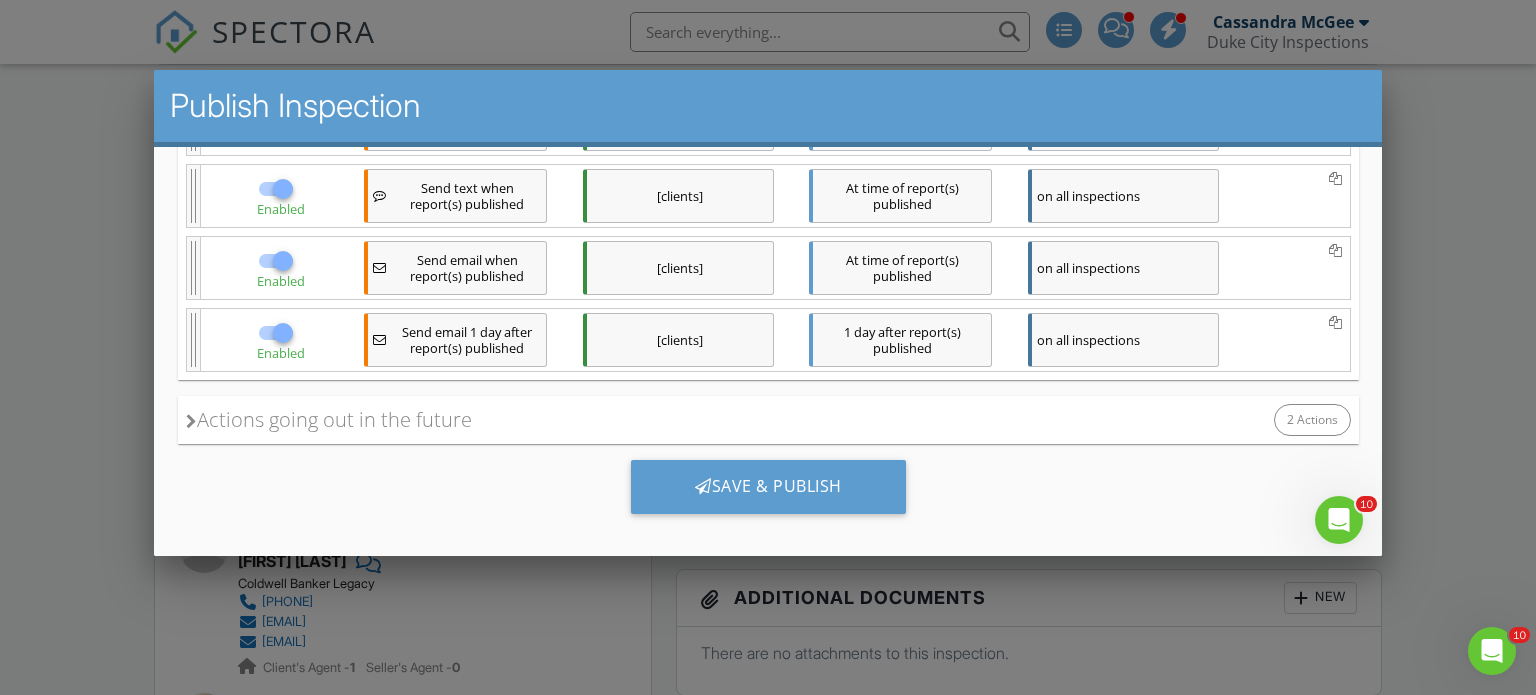 click at bounding box center (768, 334) 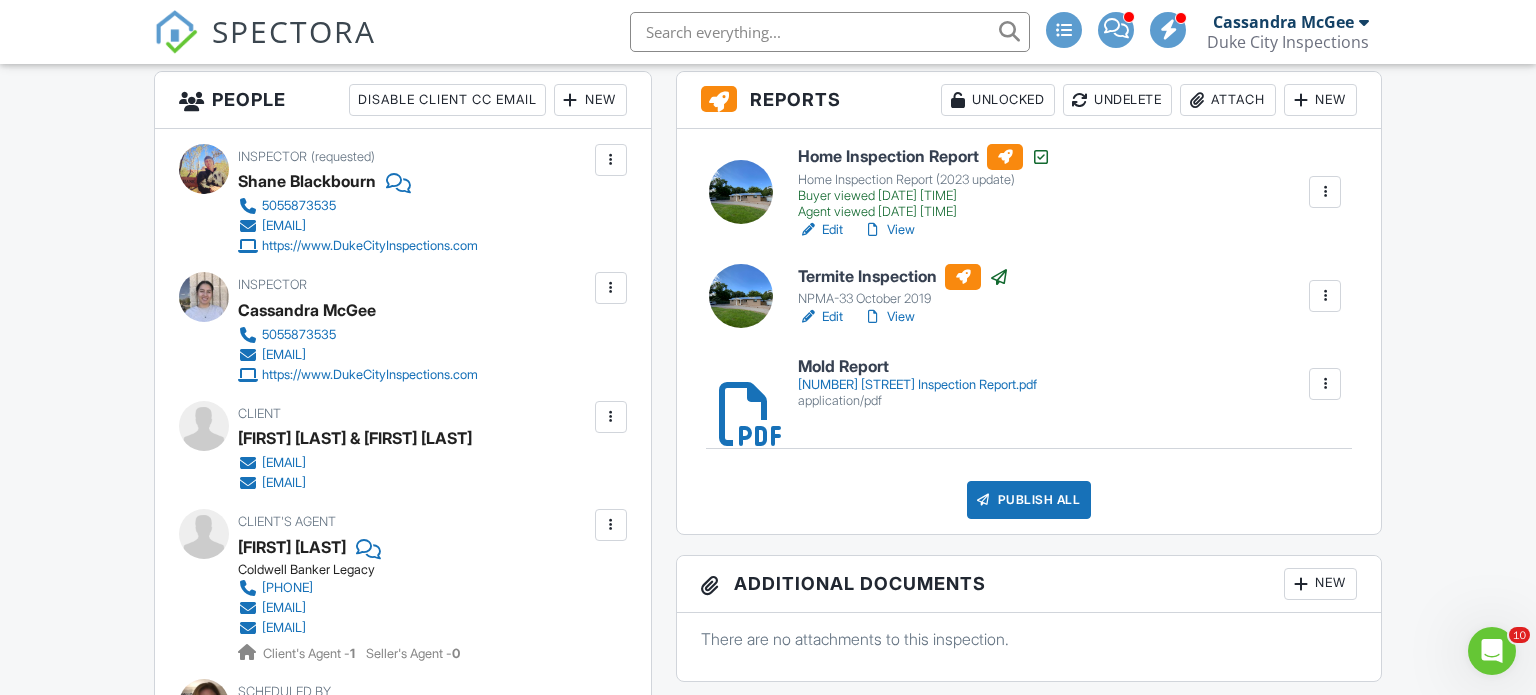 scroll, scrollTop: 720, scrollLeft: 0, axis: vertical 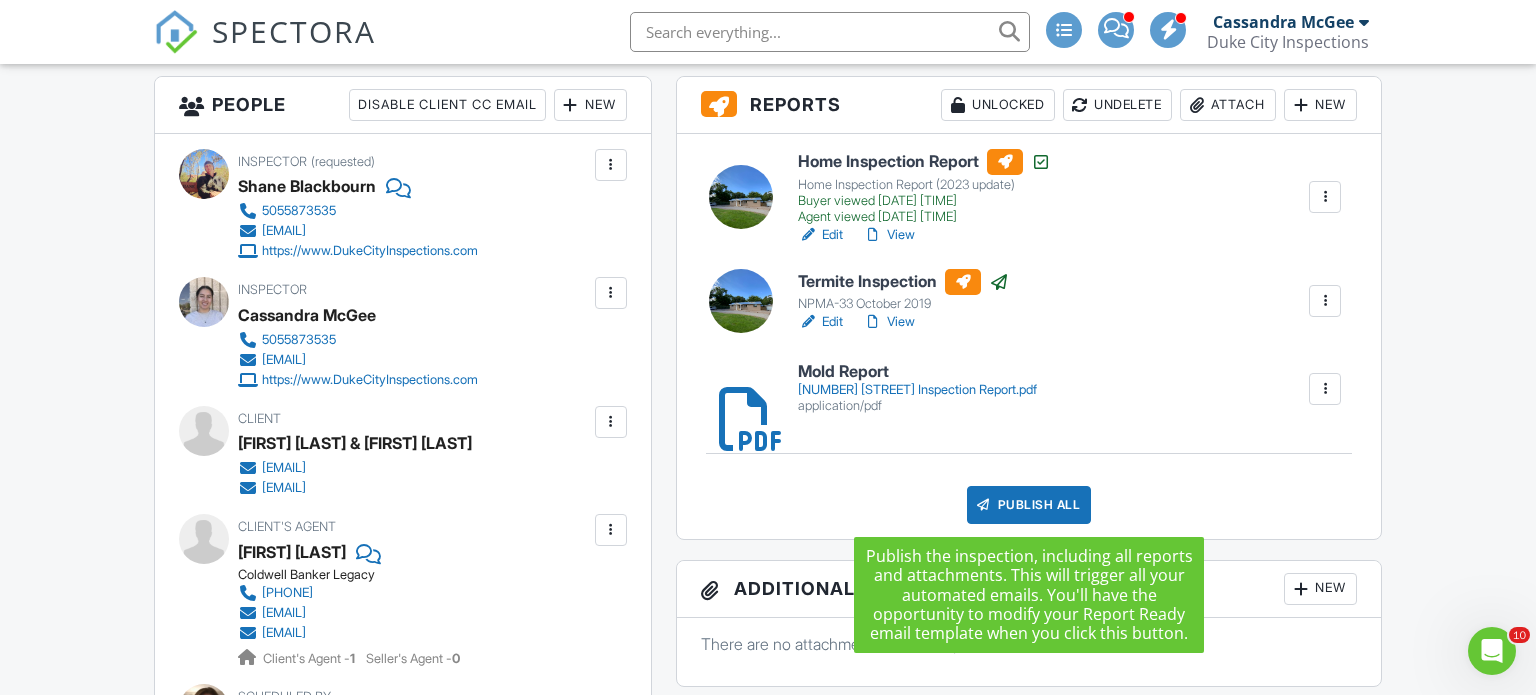 click on "Publish All" at bounding box center (1029, 505) 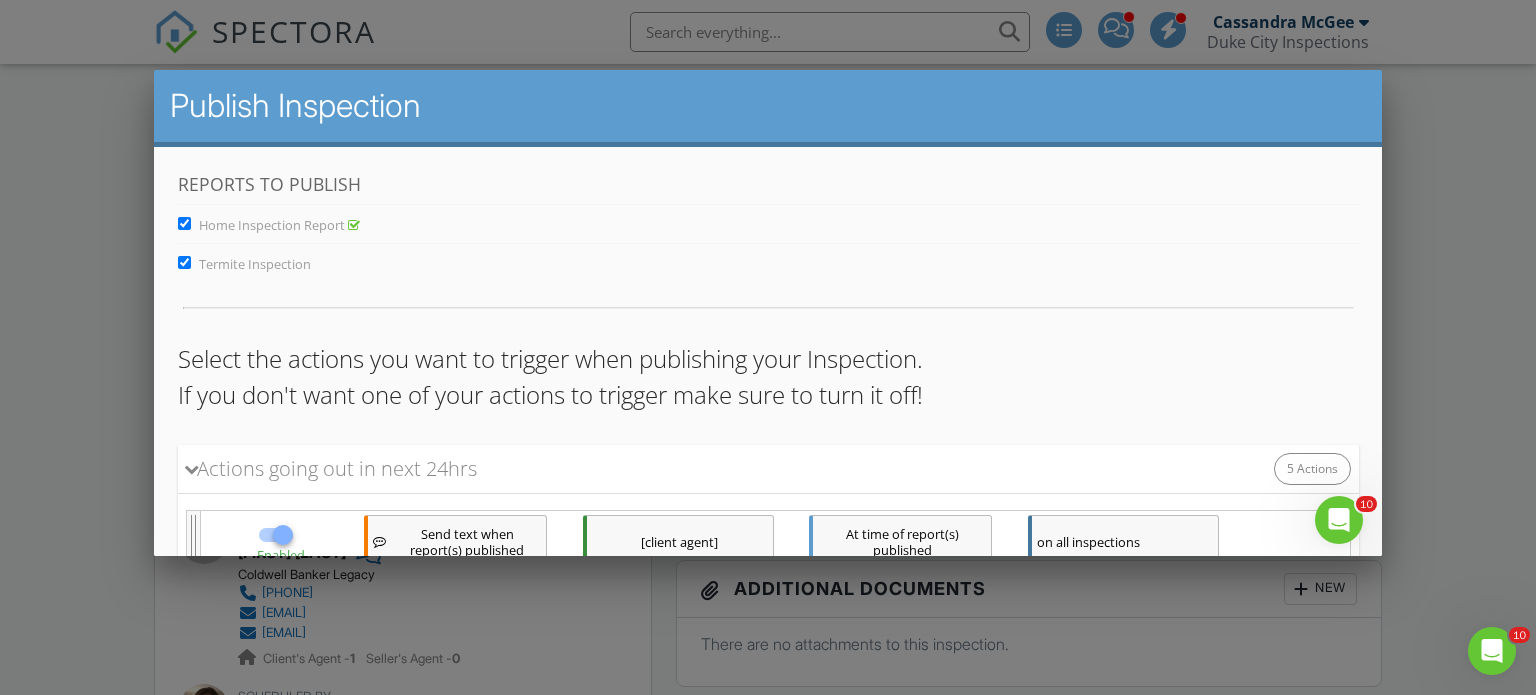 scroll, scrollTop: 490, scrollLeft: 0, axis: vertical 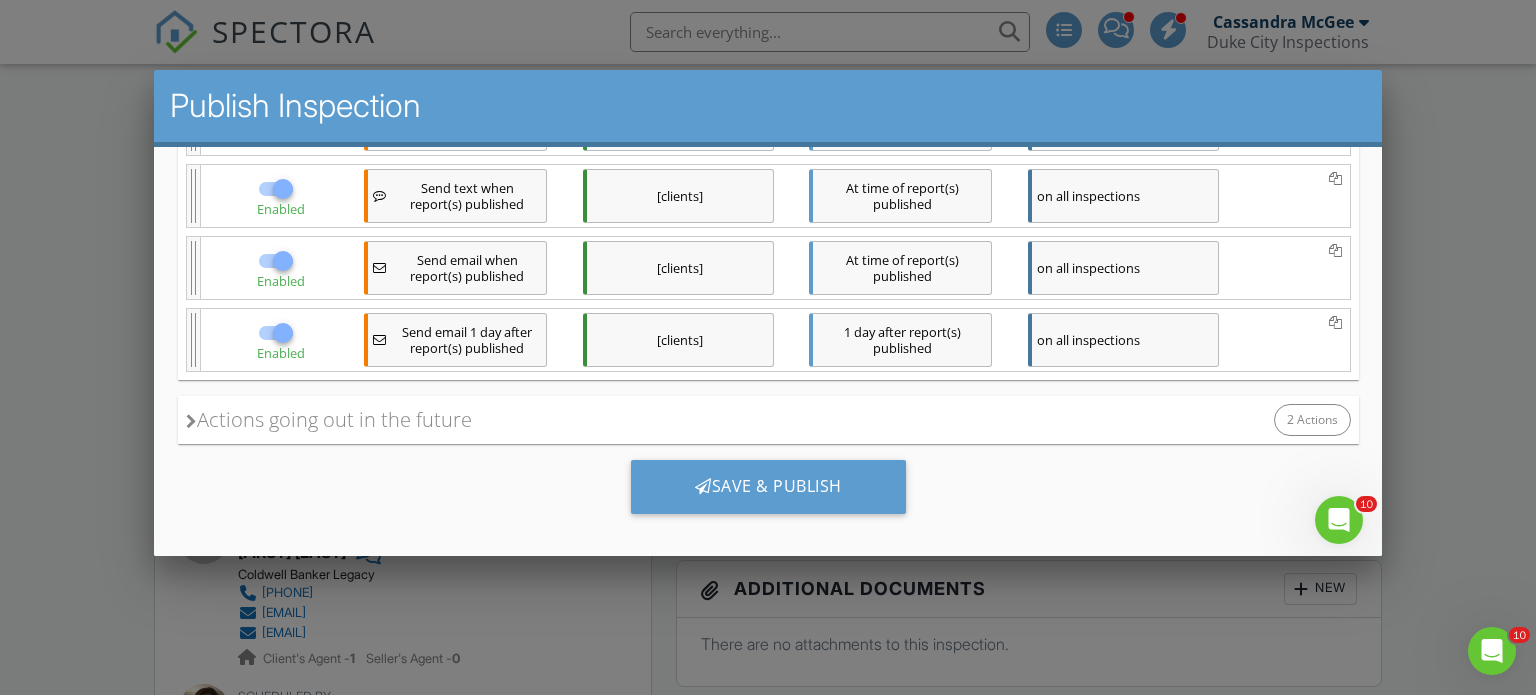 click at bounding box center [282, 332] 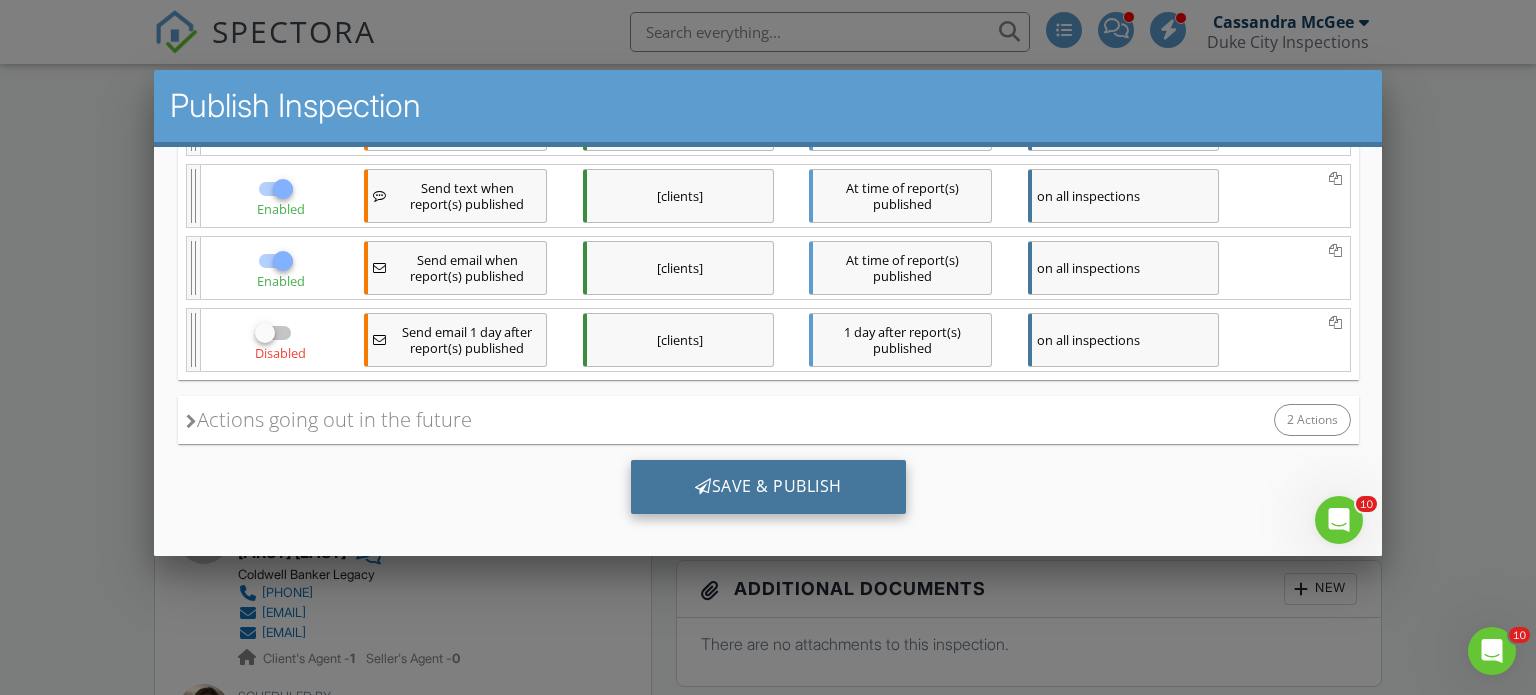 click on "Save & Publish" at bounding box center [767, 486] 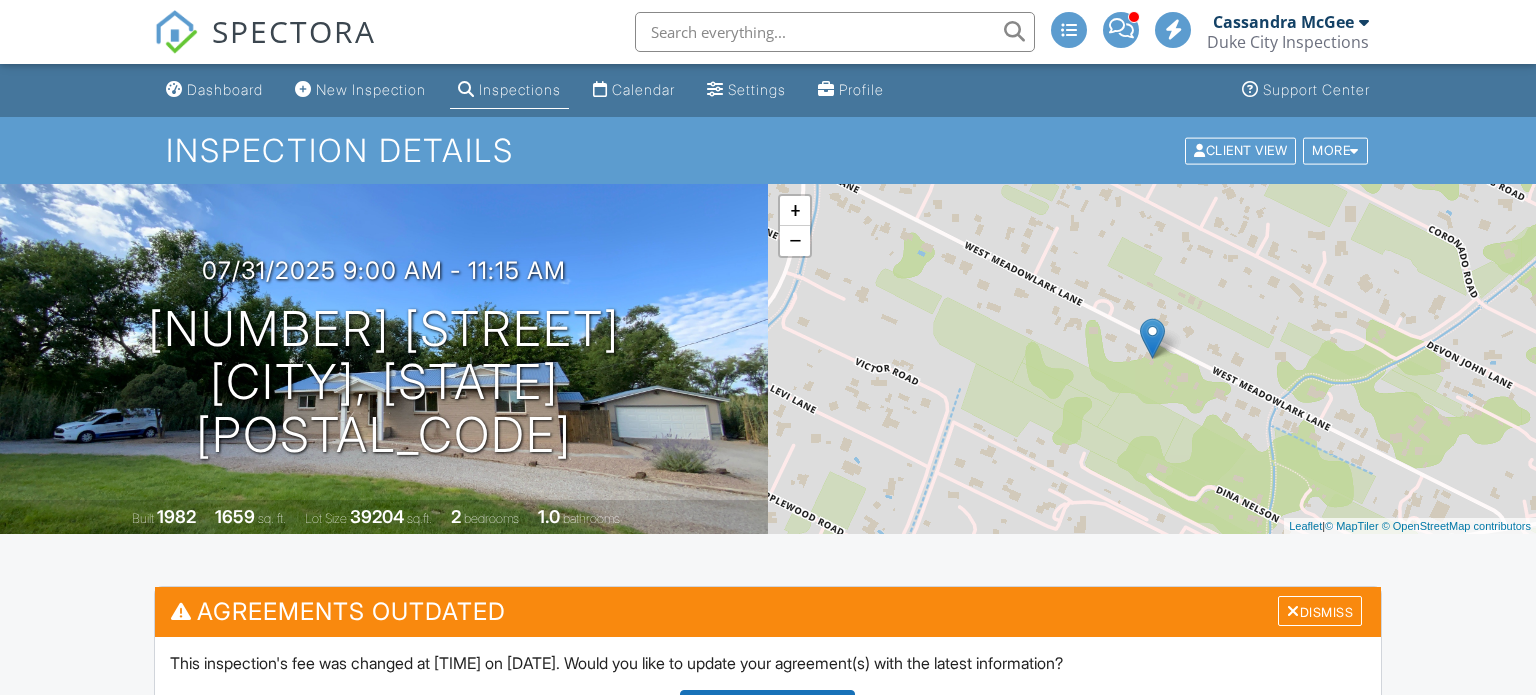scroll, scrollTop: 595, scrollLeft: 0, axis: vertical 